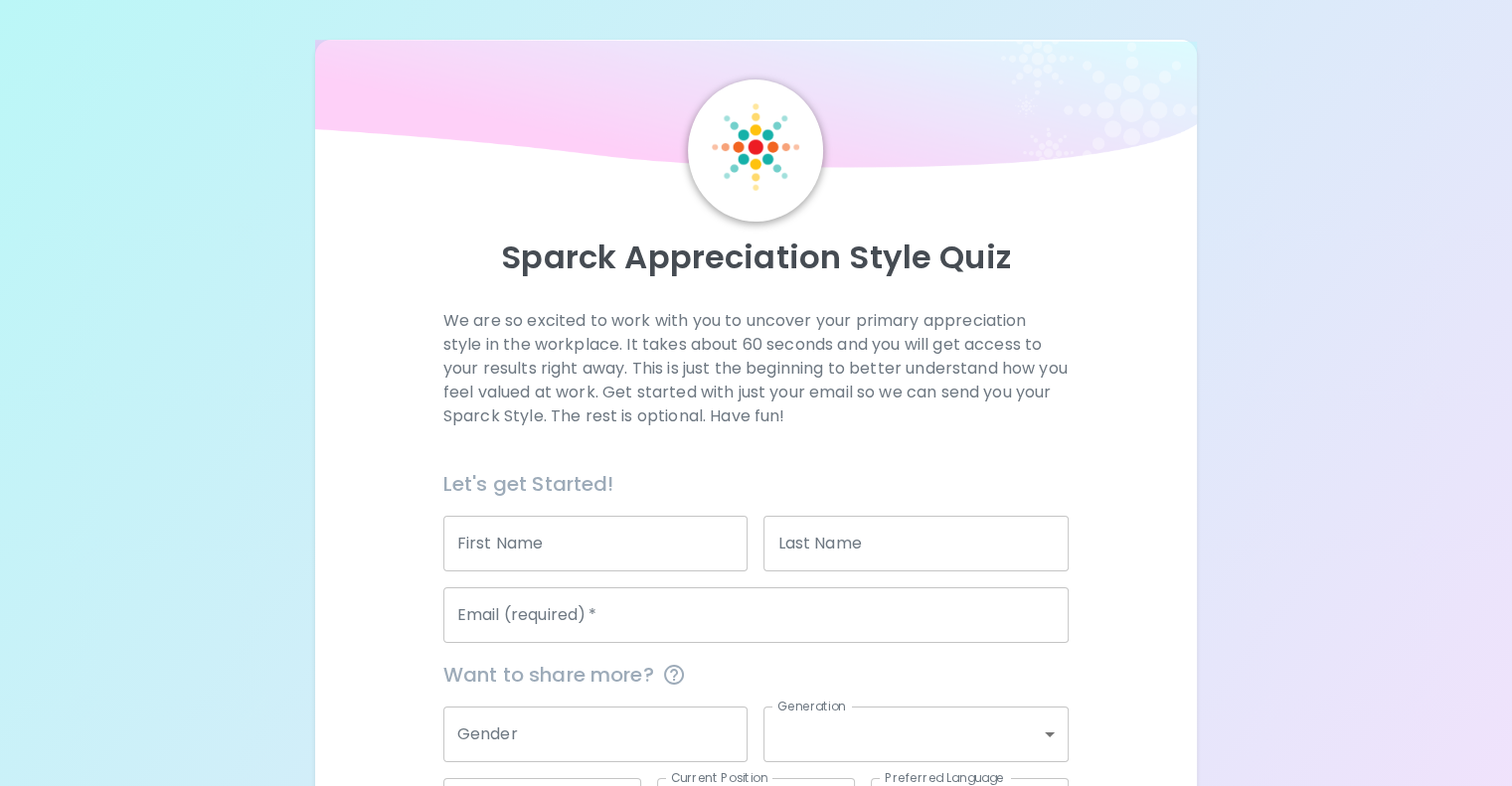 scroll, scrollTop: 208, scrollLeft: 0, axis: vertical 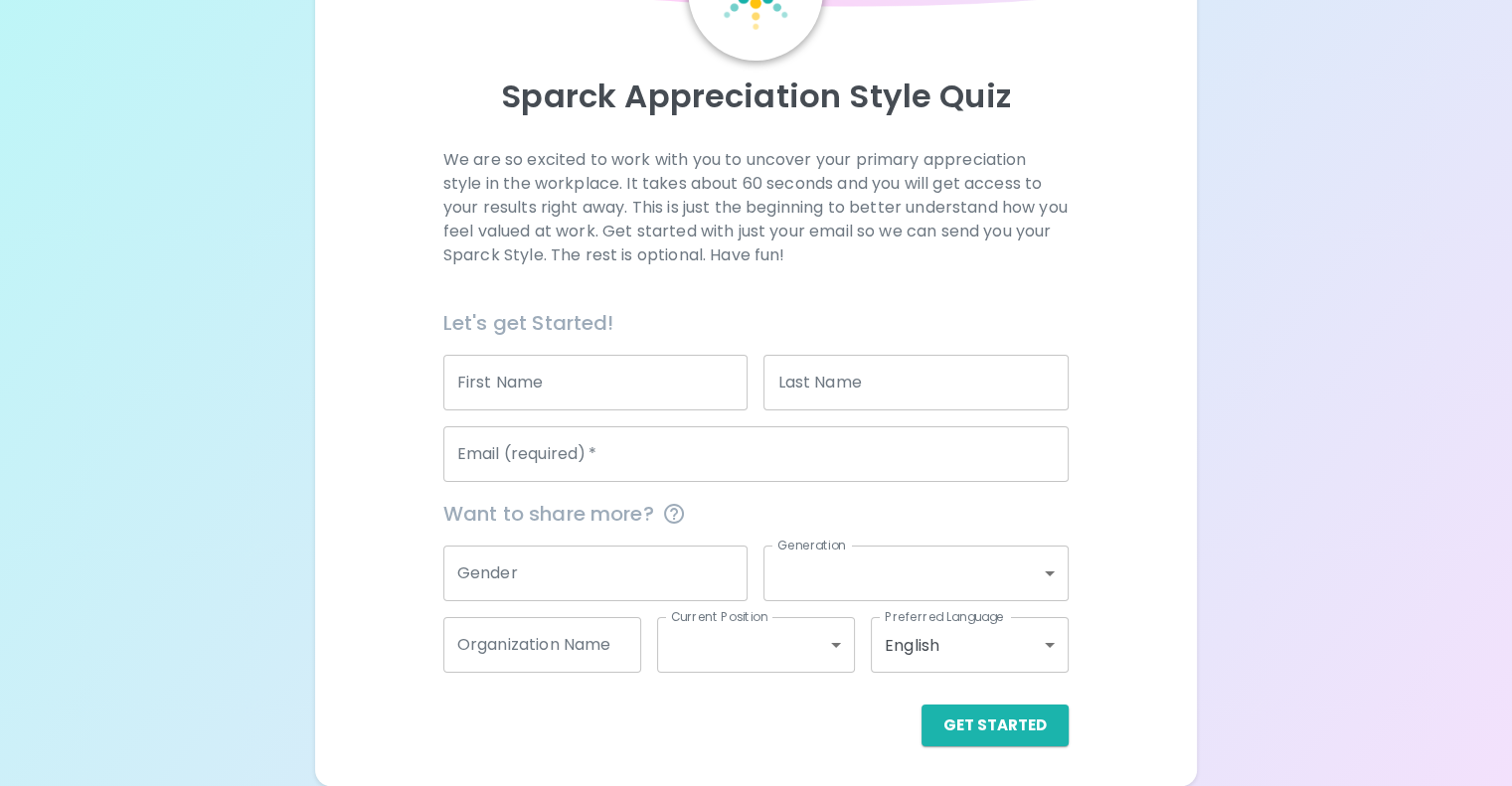 click on "First Name" at bounding box center (595, 383) 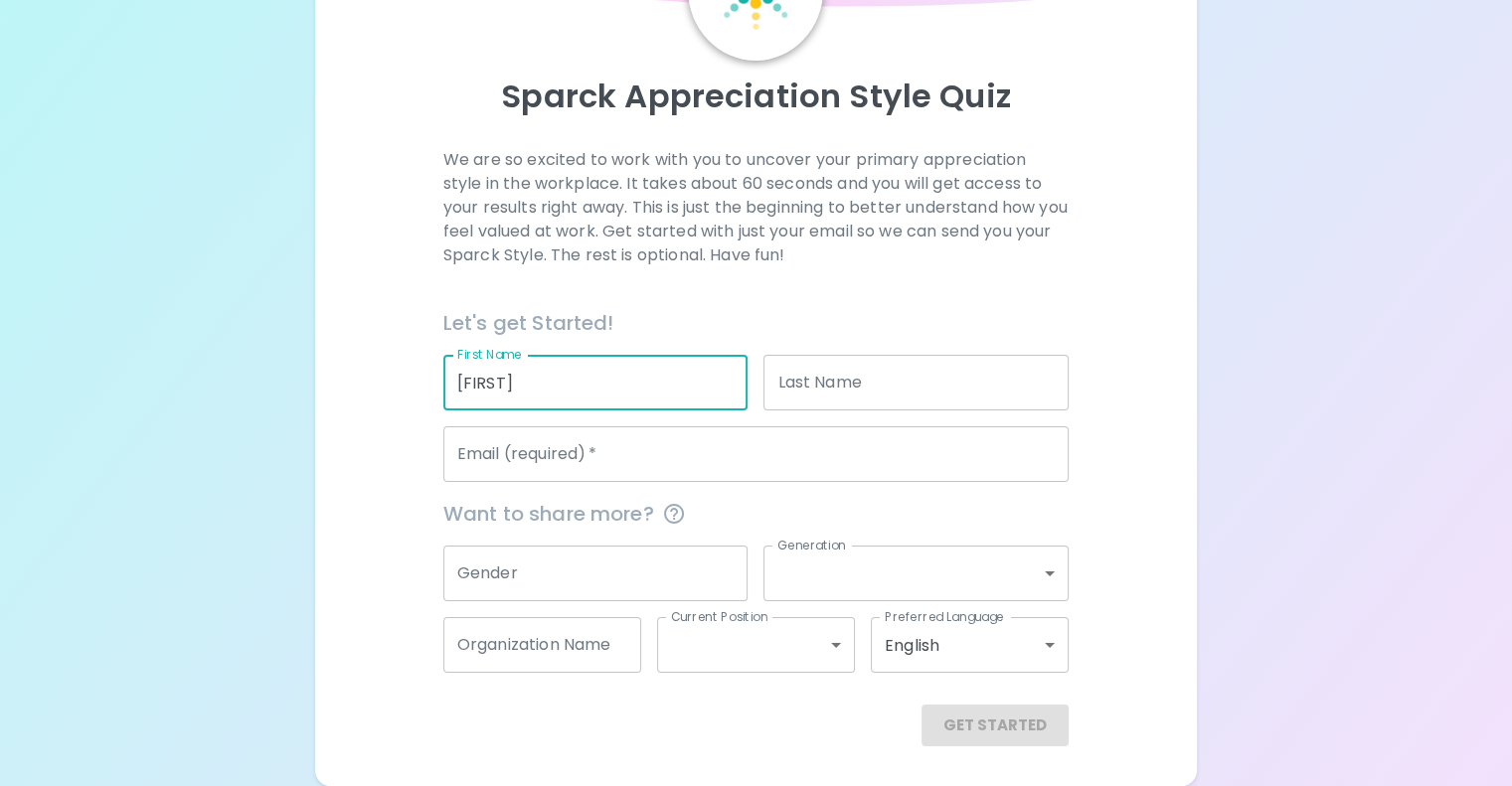 type on "[FIRST]" 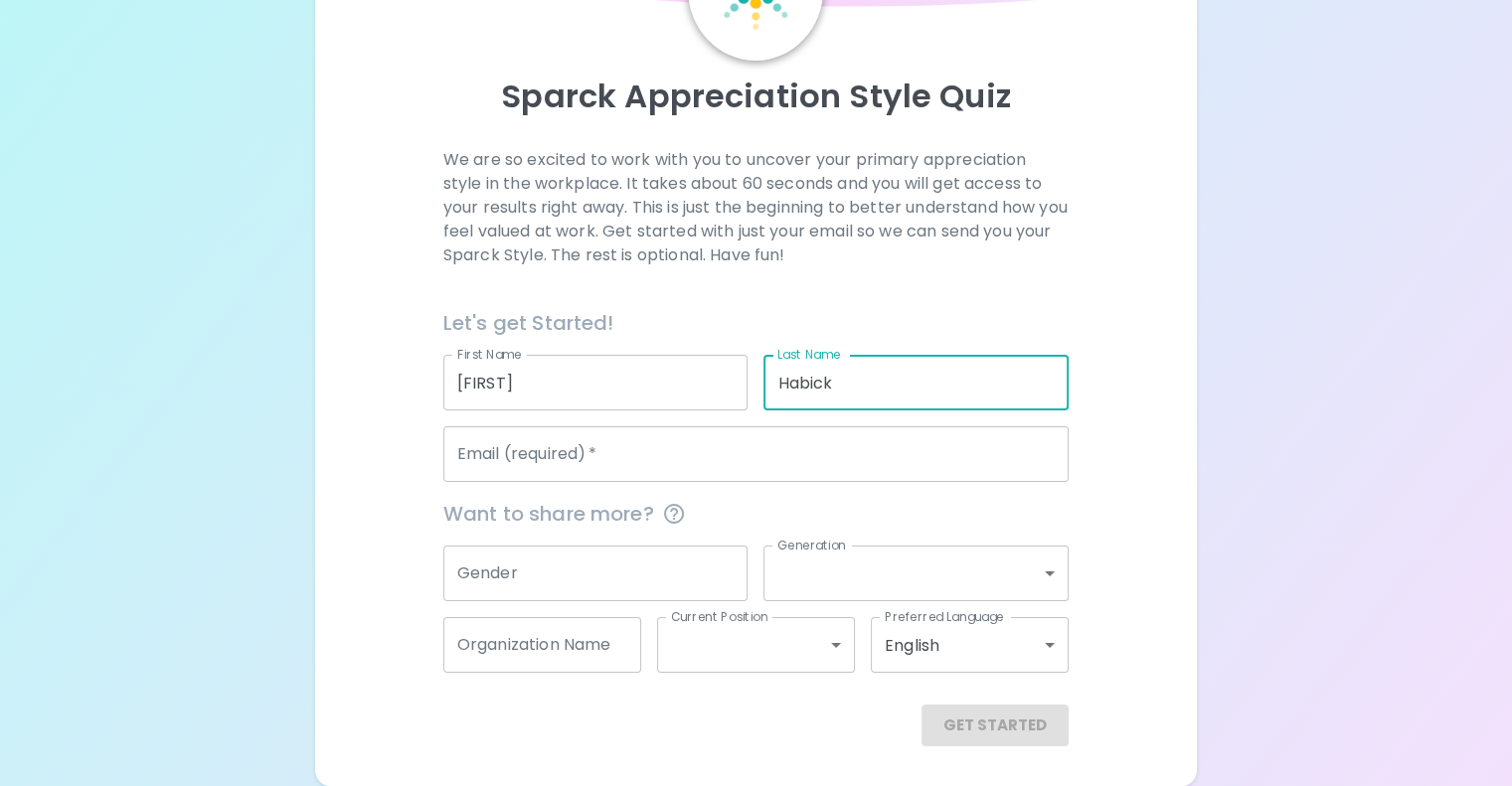 type on "Habick" 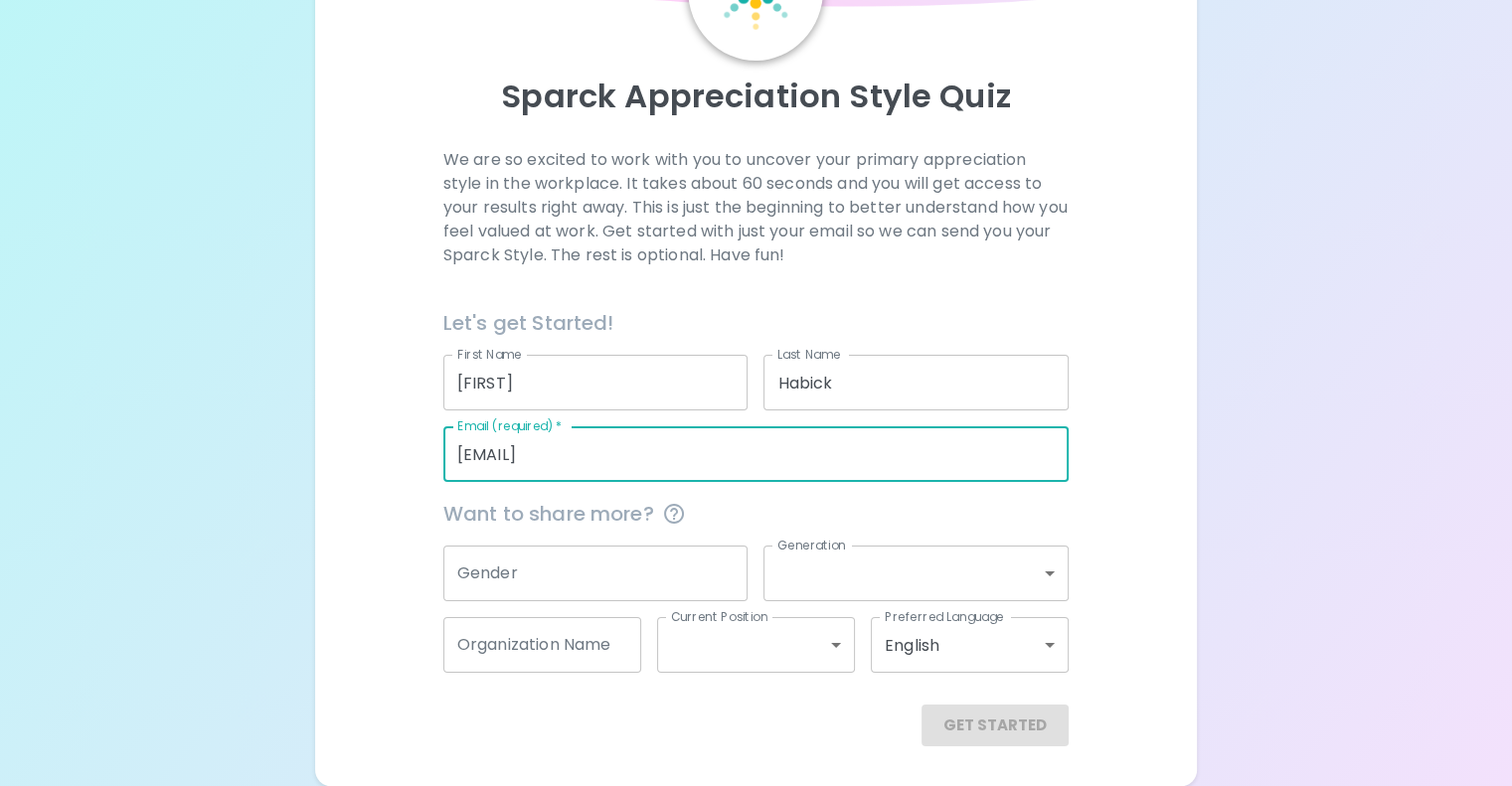 type on "[EMAIL]" 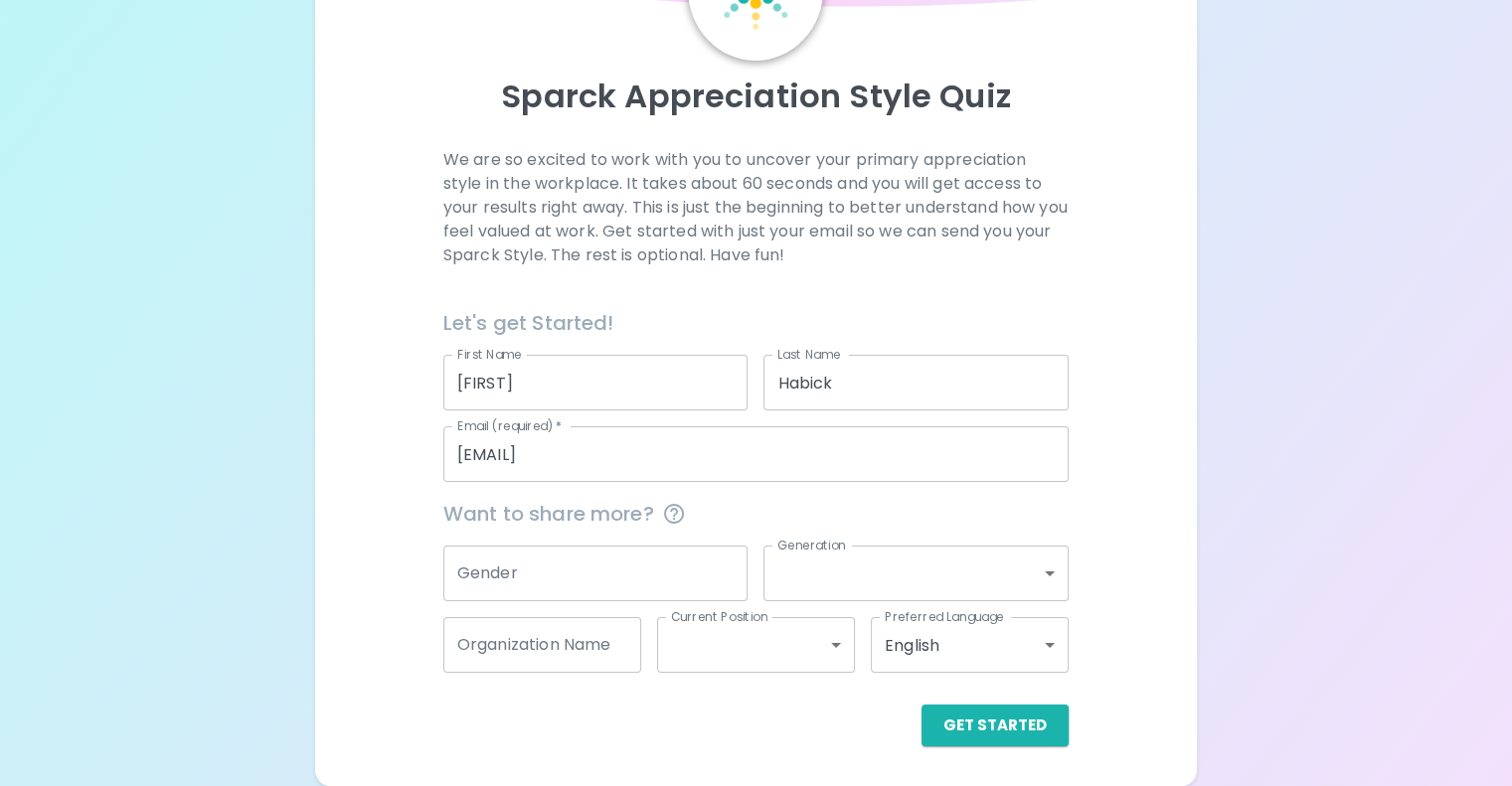 click on "Current Position ​ Current Position" at bounding box center (748, 637) 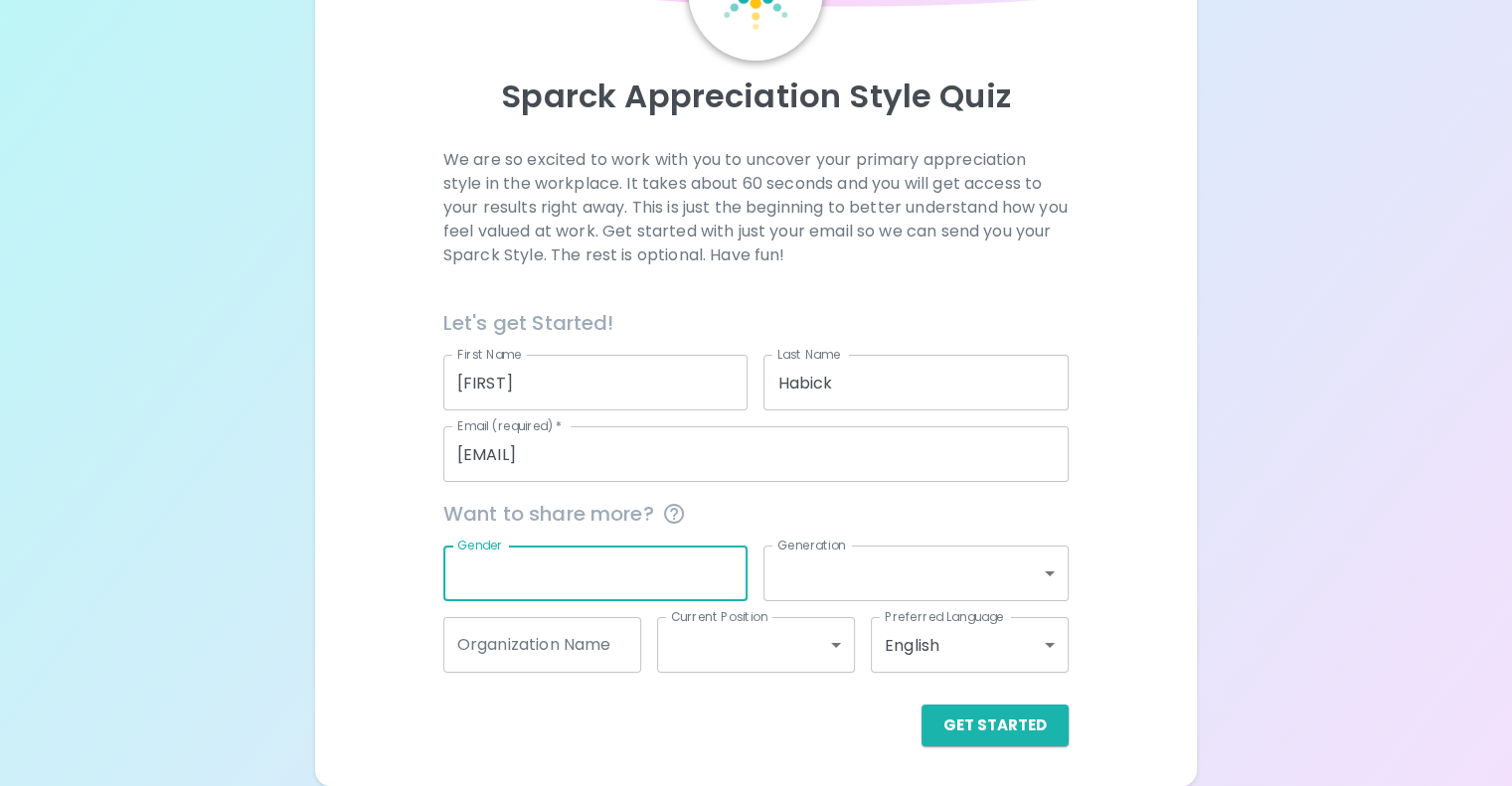 click on "Gender" at bounding box center [595, 573] 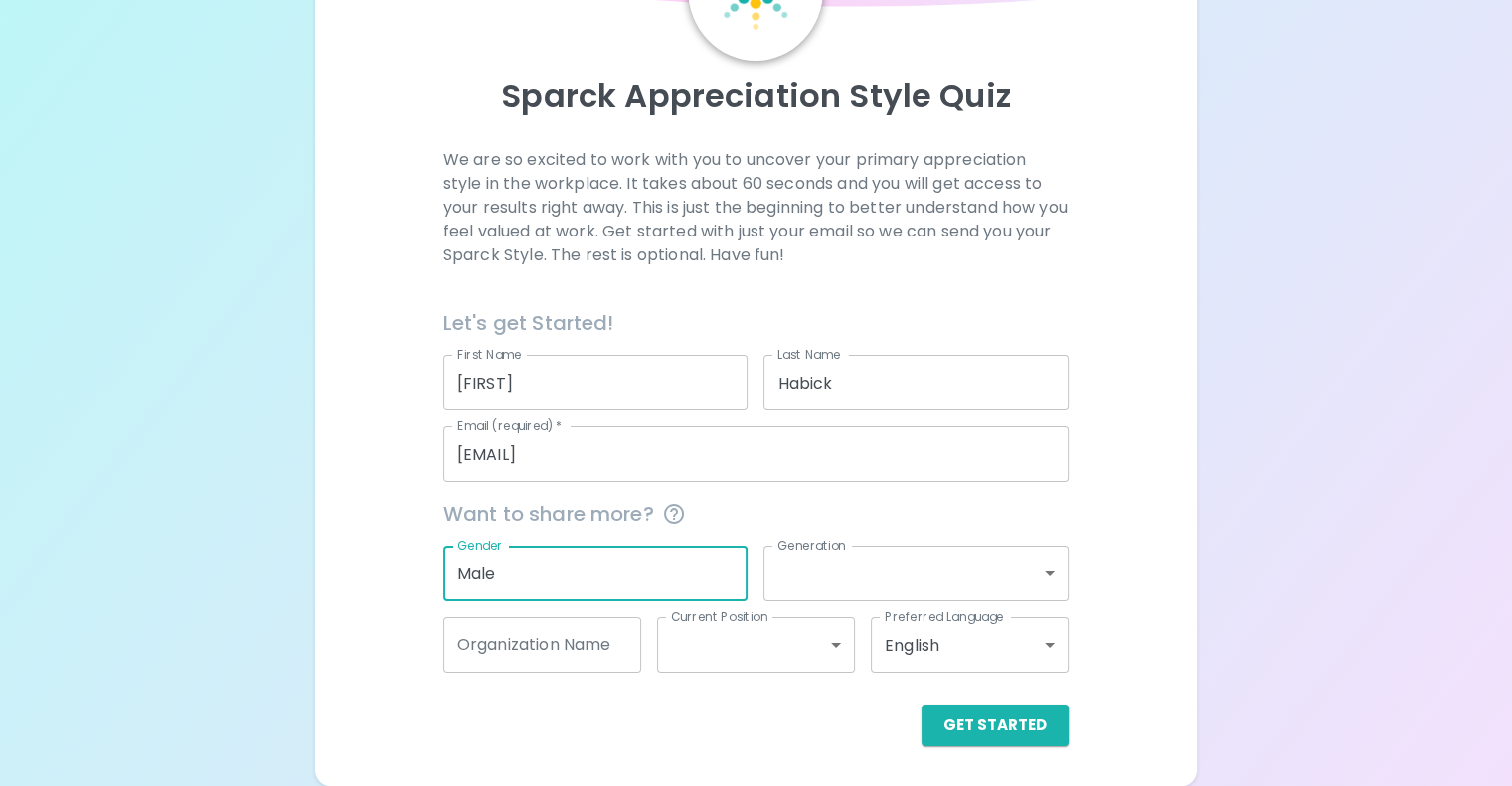 type on "Male" 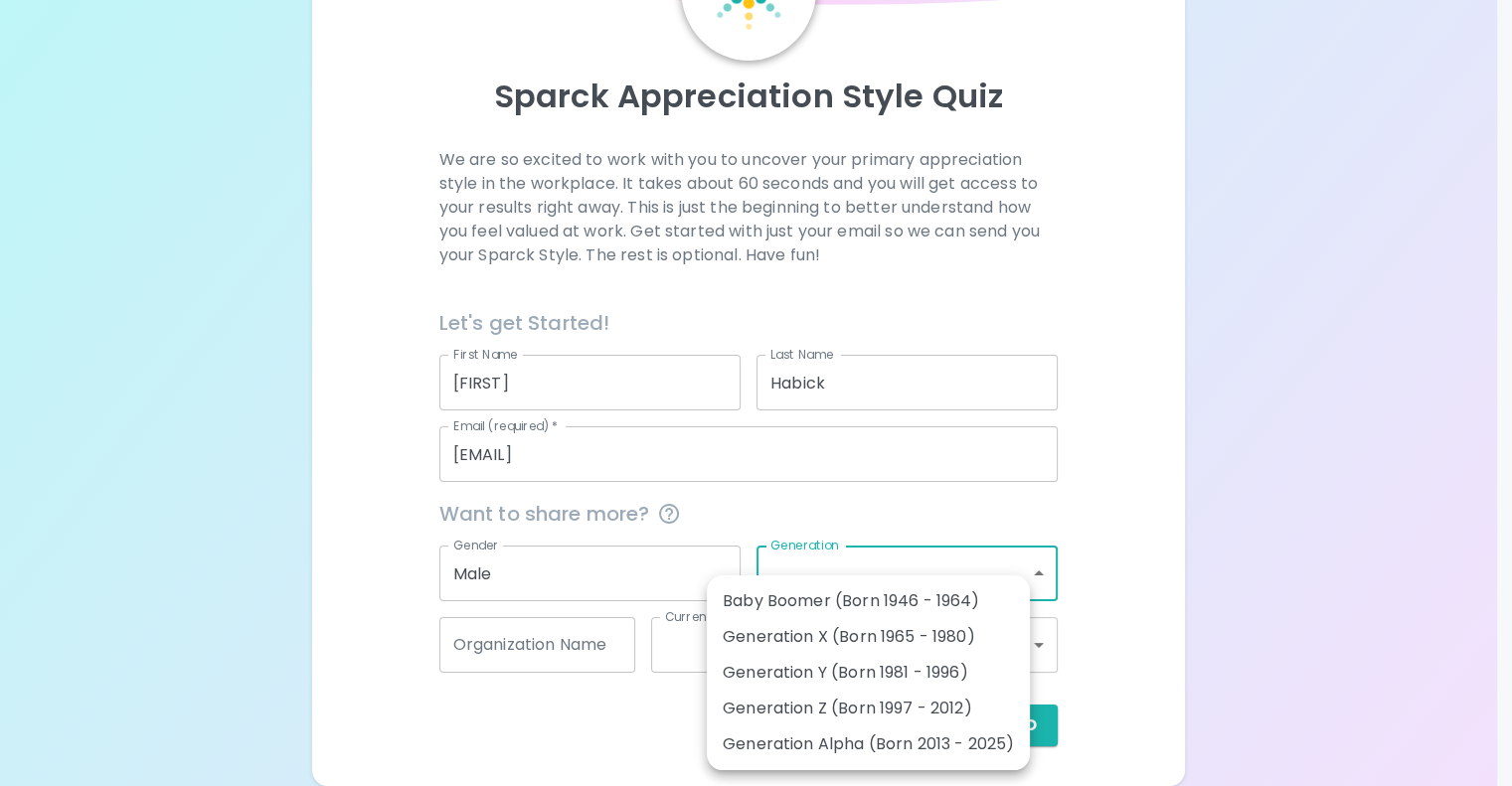 click on "Sparck Appreciation Style Quiz We are so excited to work with you to uncover your primary appreciation style in the workplace. It takes about 60 seconds and you will get access to your results right away. This is just the beginning to better understand how you feel valued at work. Get started with just your email so we can send you your Sparck Style. The rest is optional. Have fun! Let's get Started! First Name [FIRST] First Name Last Name [LAST] Last Name Email (required)   * [EMAIL] Email (required)   * Want to share more? Gender Male Gender Generation ​ Generation Organization Name Organization Name Current Position ​ Current Position Preferred Language English en Preferred Language Get Started   English Español العربية‏ Português Baby Boomer (Born 1946 - 1964) Generation X (Born 1965 - 1980) Generation Y (Born 1981 - 1996) Generation Z (Born 1997 - 2012) Generation Alpha (Born 2013 - 2025)" at bounding box center [756, 312] 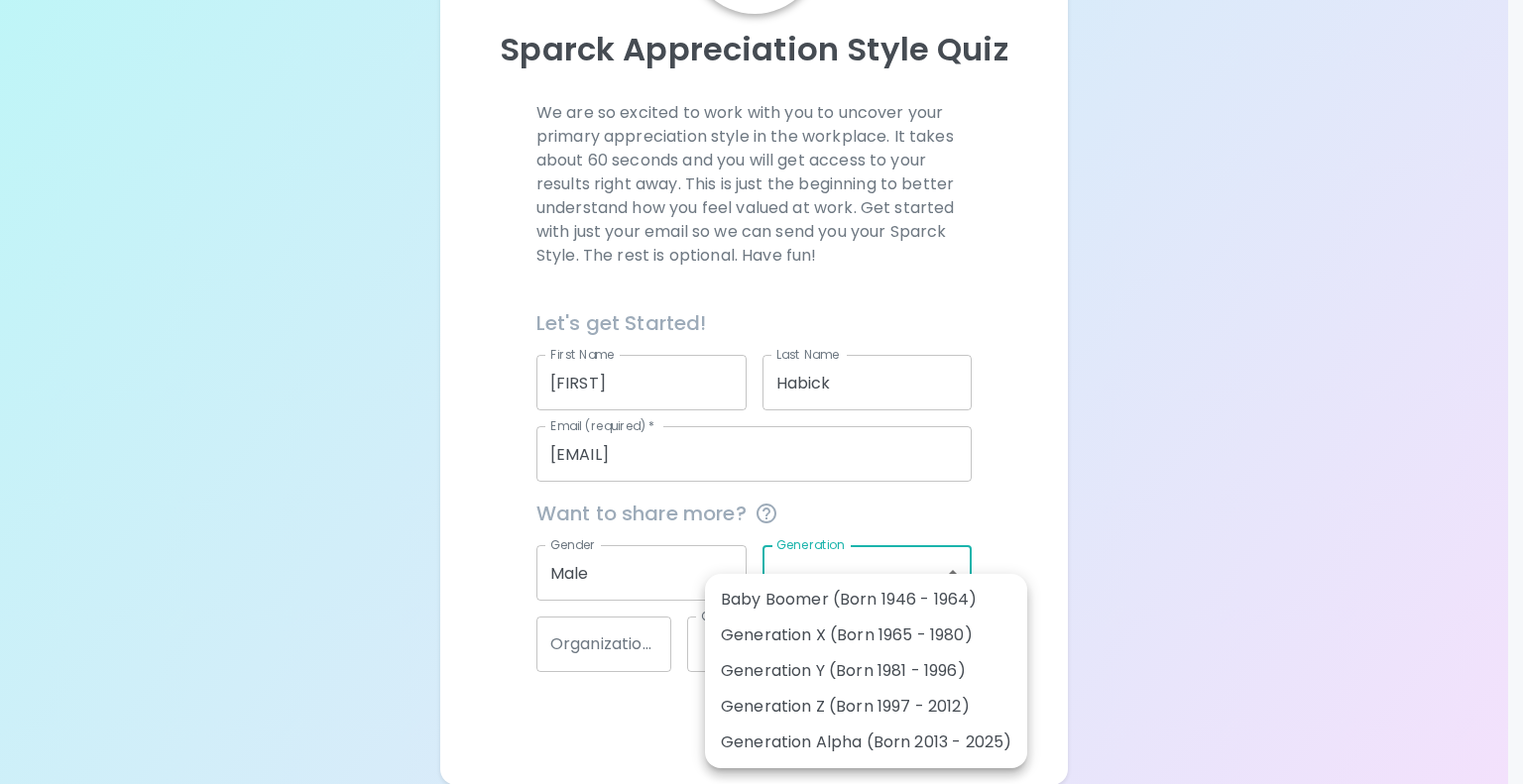 click on "Generation Z (Born 1997 - 2012)" at bounding box center [866, 707] 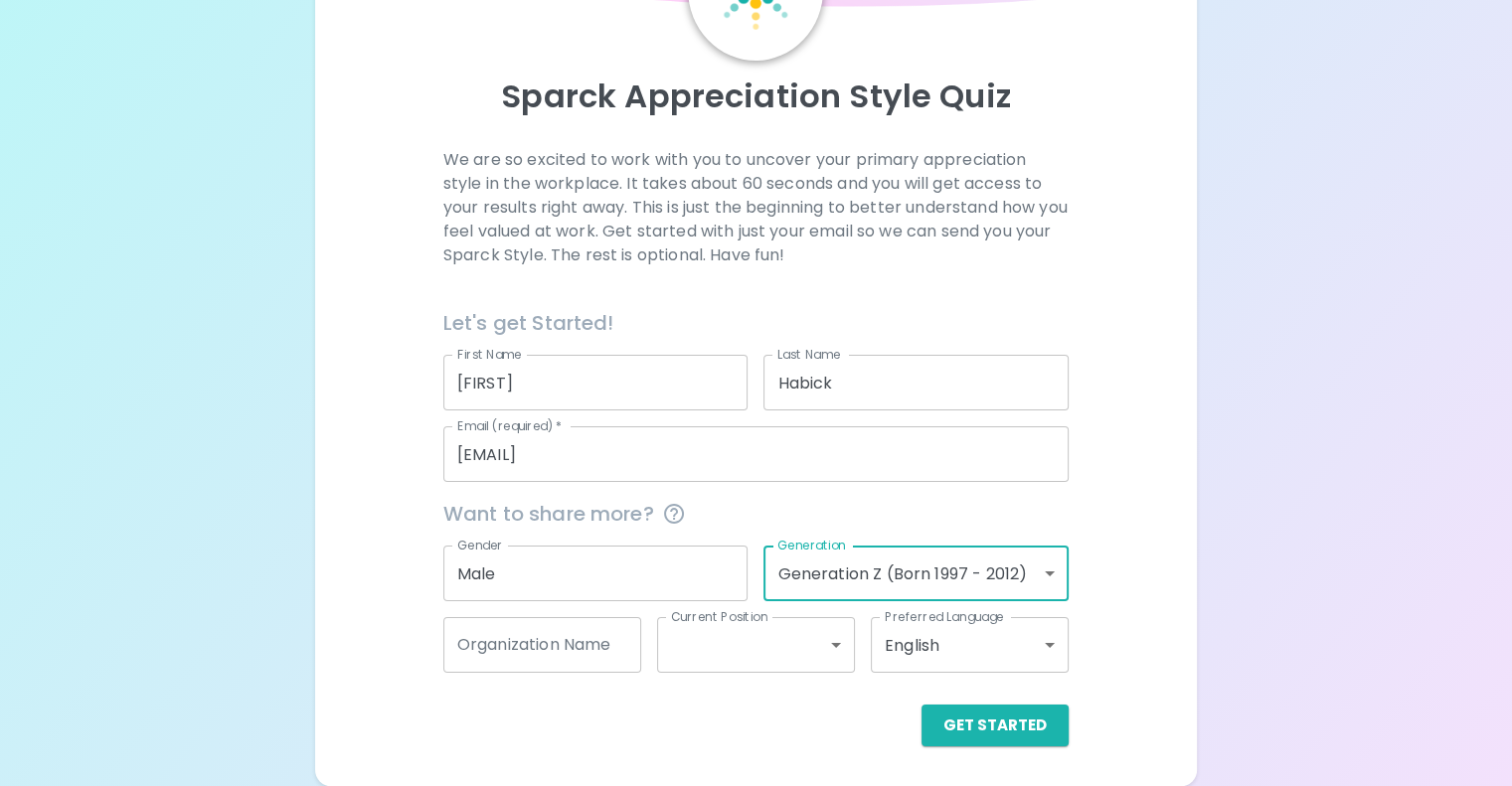 click on "Organization Name" at bounding box center (542, 645) 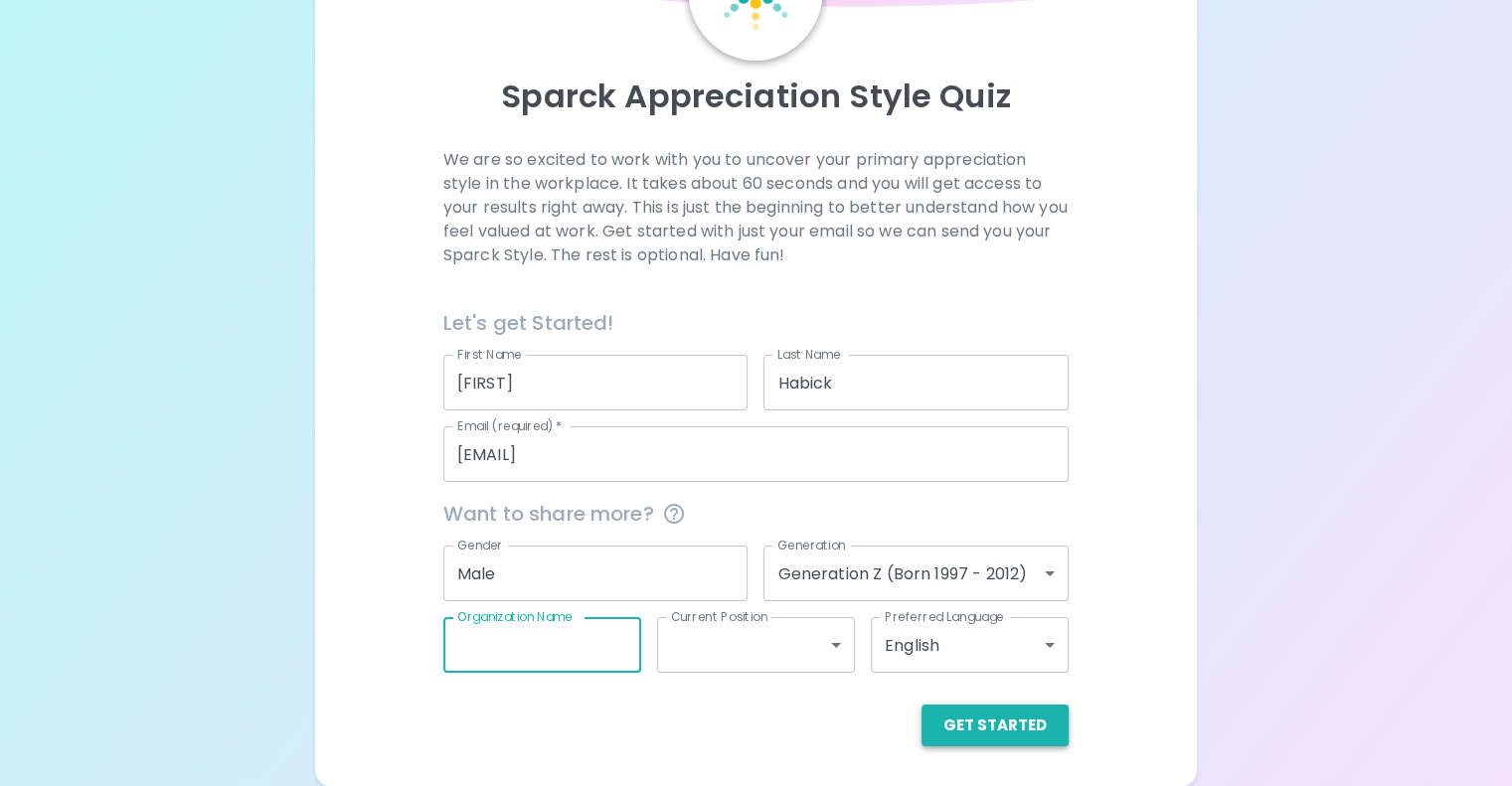 click on "Get Started" at bounding box center [995, 725] 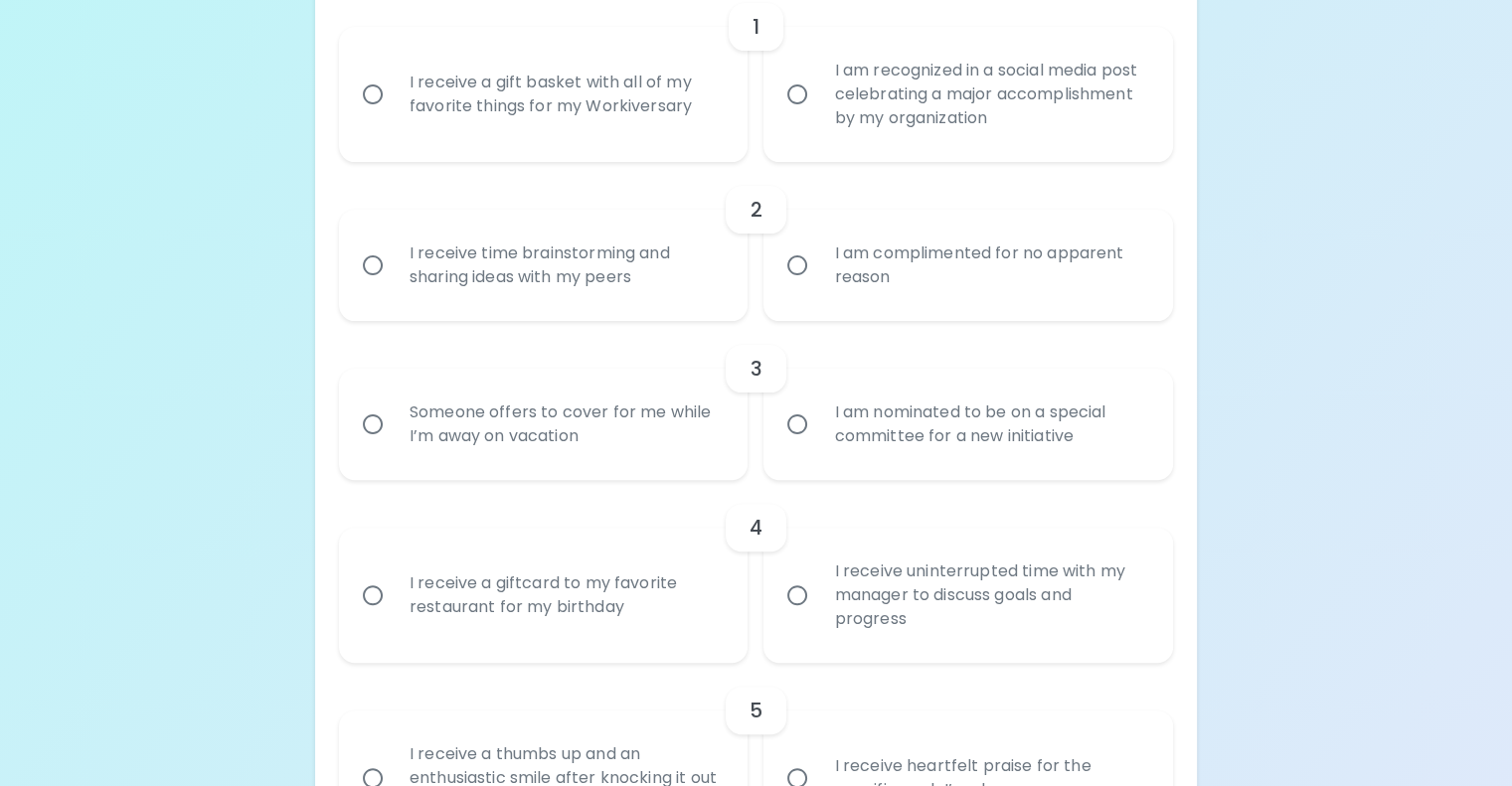 scroll, scrollTop: 298, scrollLeft: 0, axis: vertical 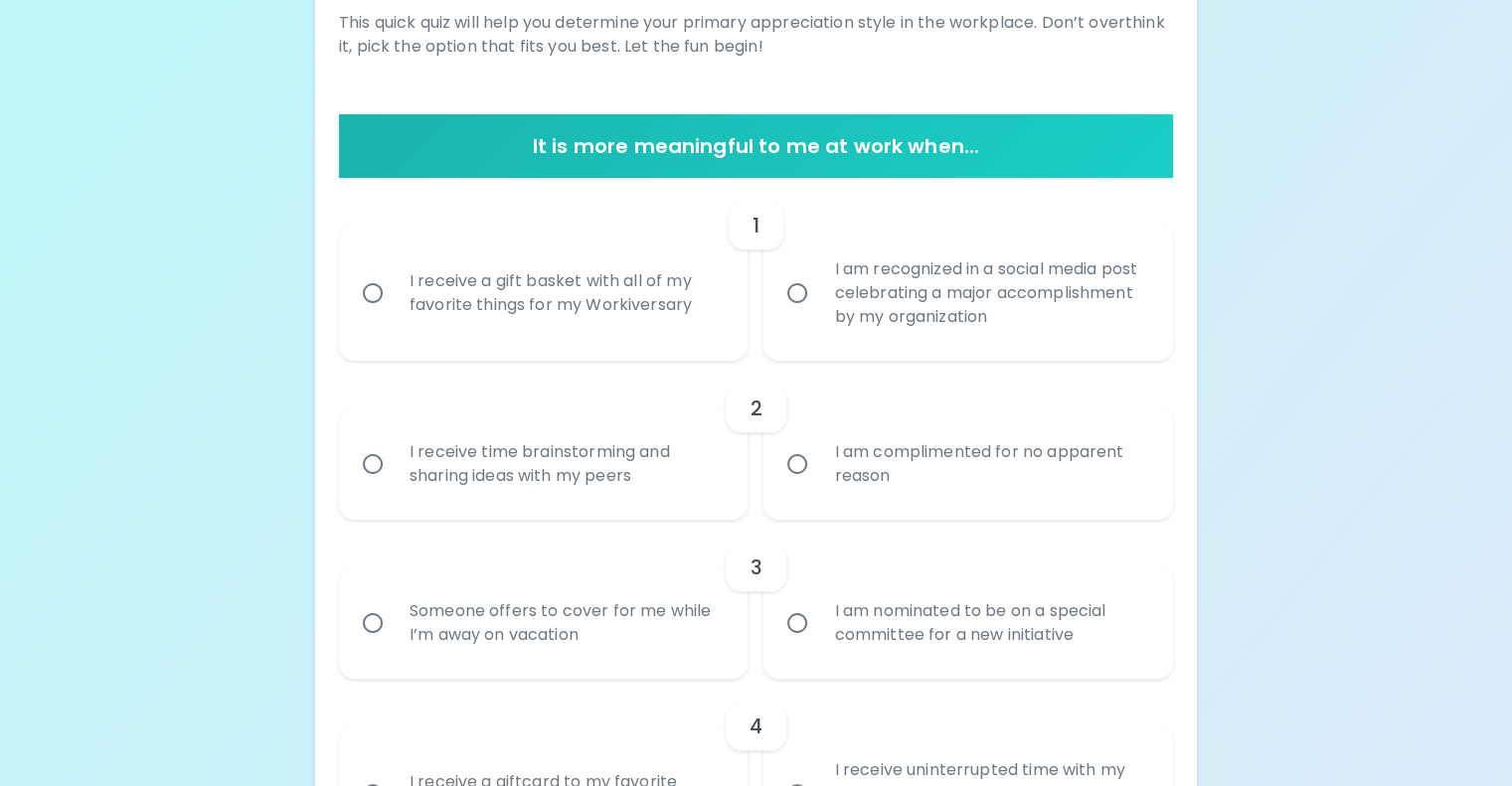 click on "I am recognized in a social media post celebrating a major accomplishment by my organization" at bounding box center [990, 293] 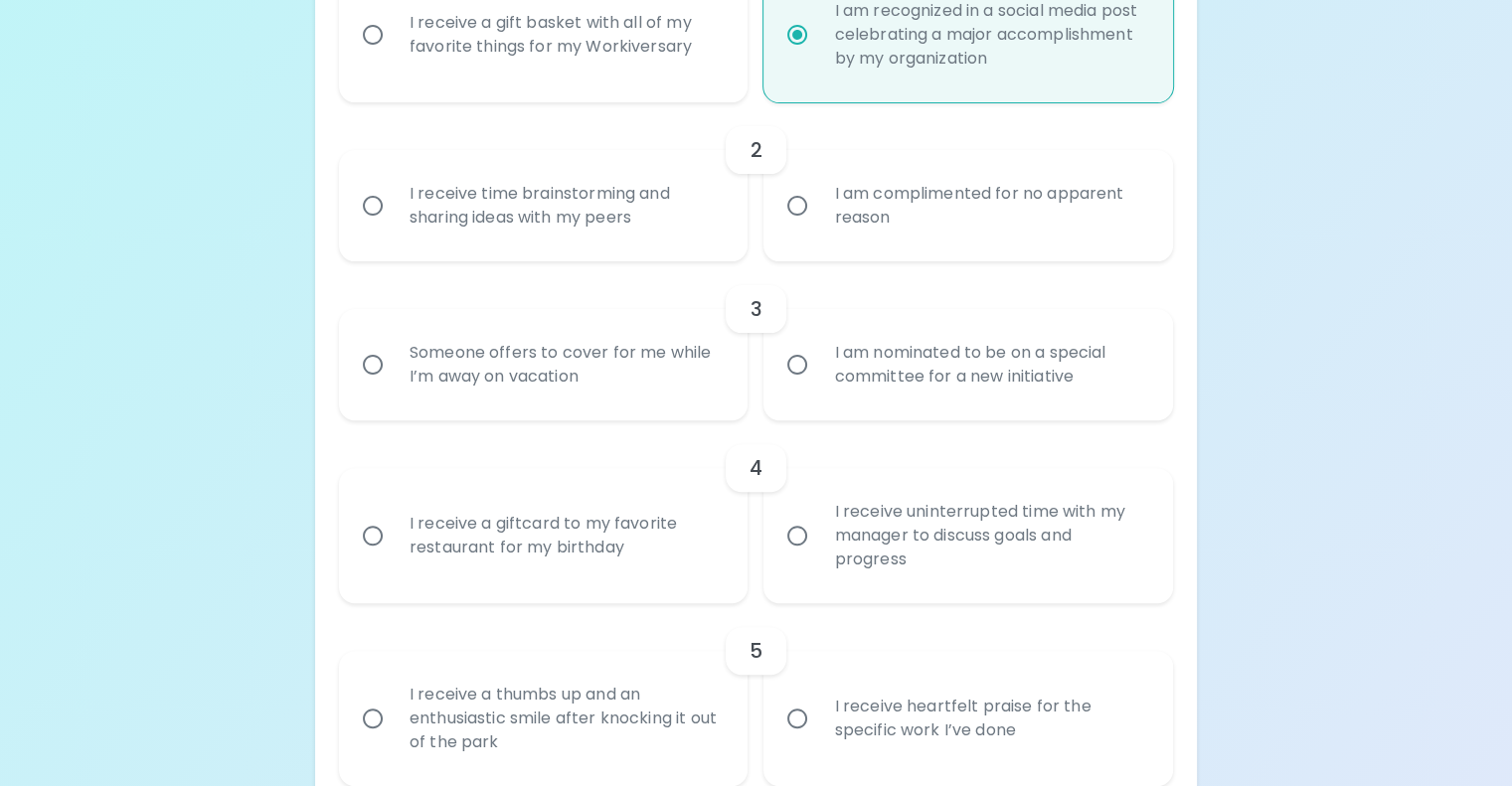 scroll, scrollTop: 656, scrollLeft: 0, axis: vertical 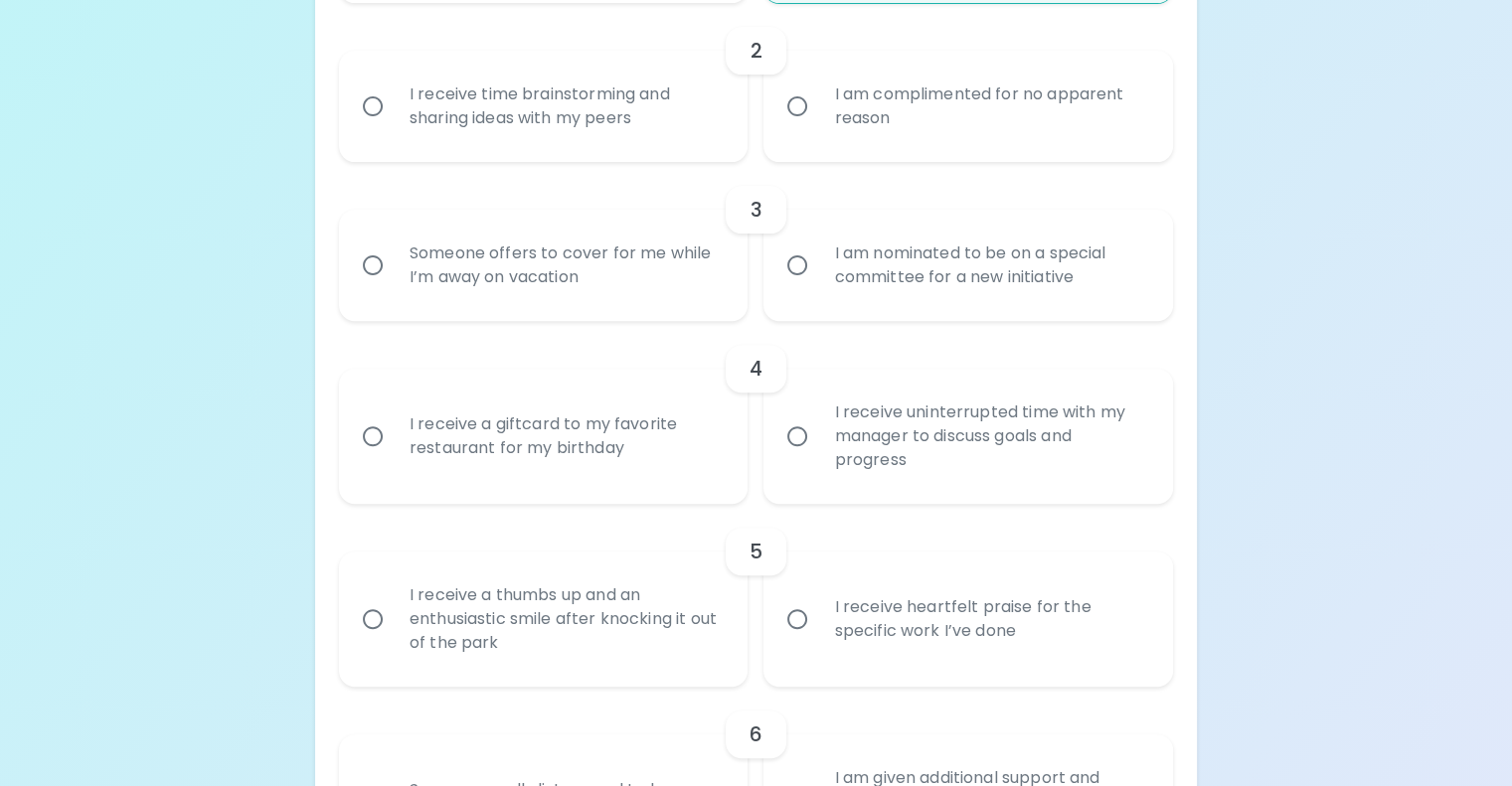 click on "I receive time brainstorming and sharing ideas with my peers" at bounding box center [566, 106] 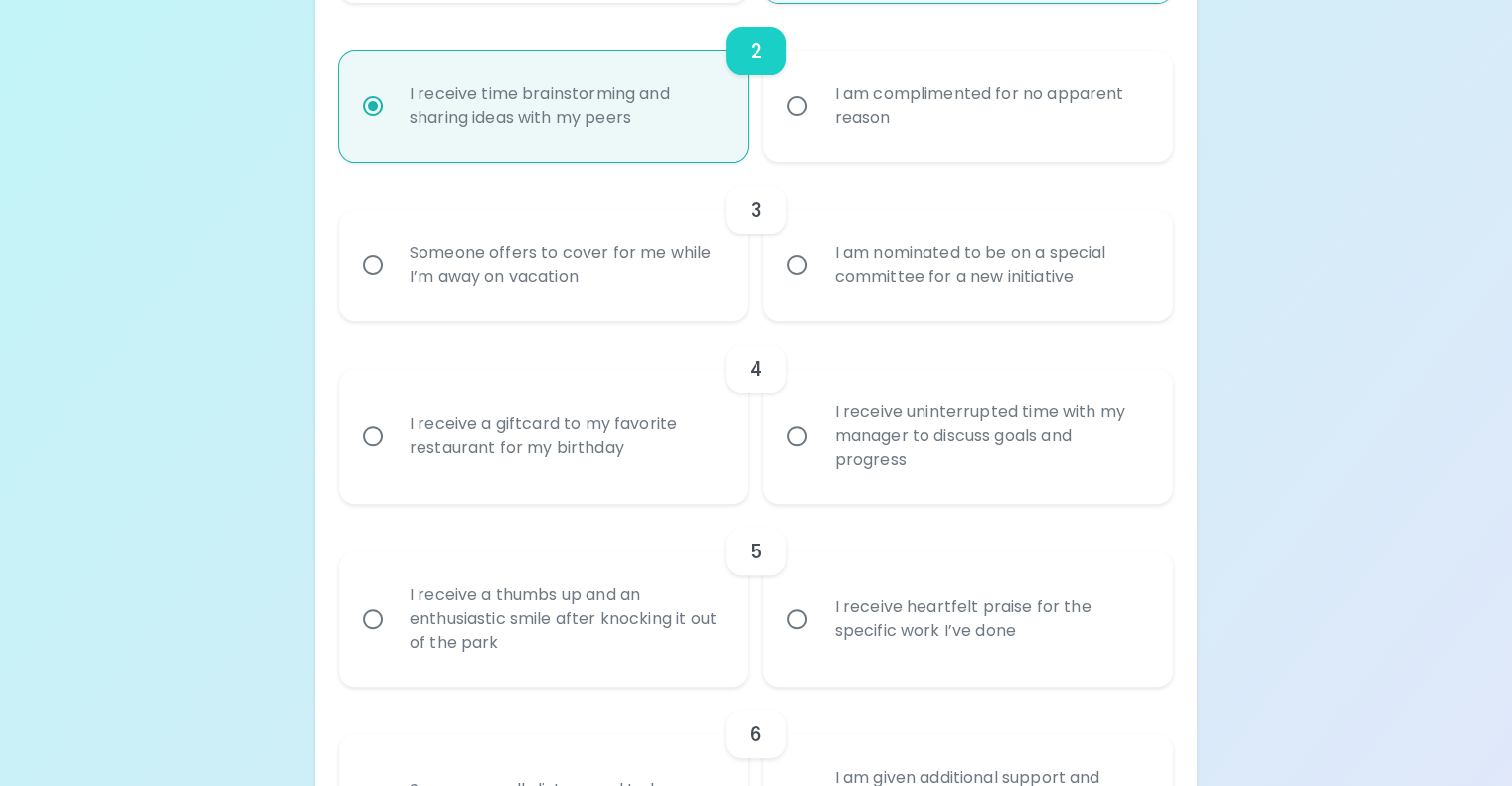 scroll, scrollTop: 815, scrollLeft: 0, axis: vertical 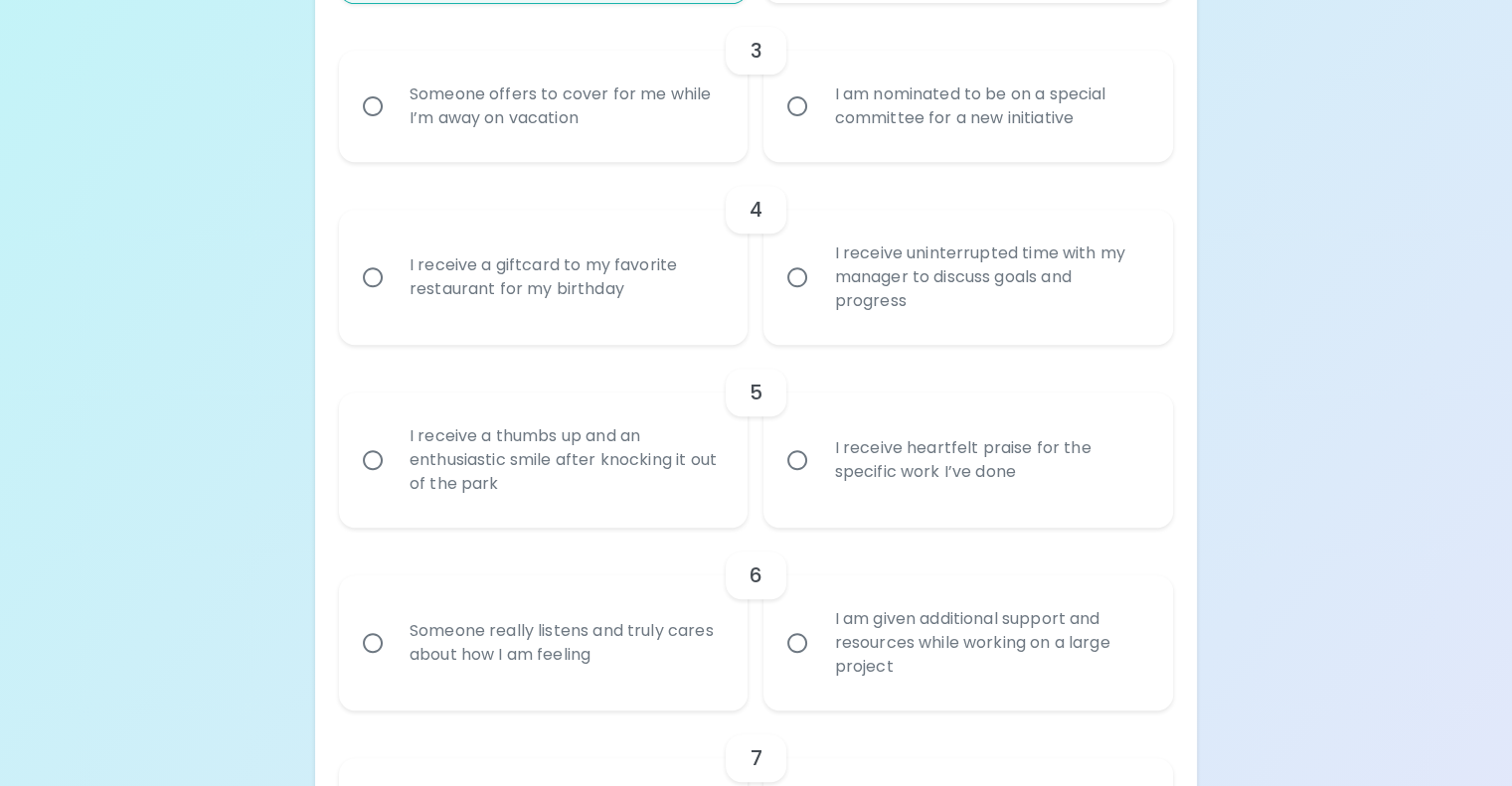 radio on "true" 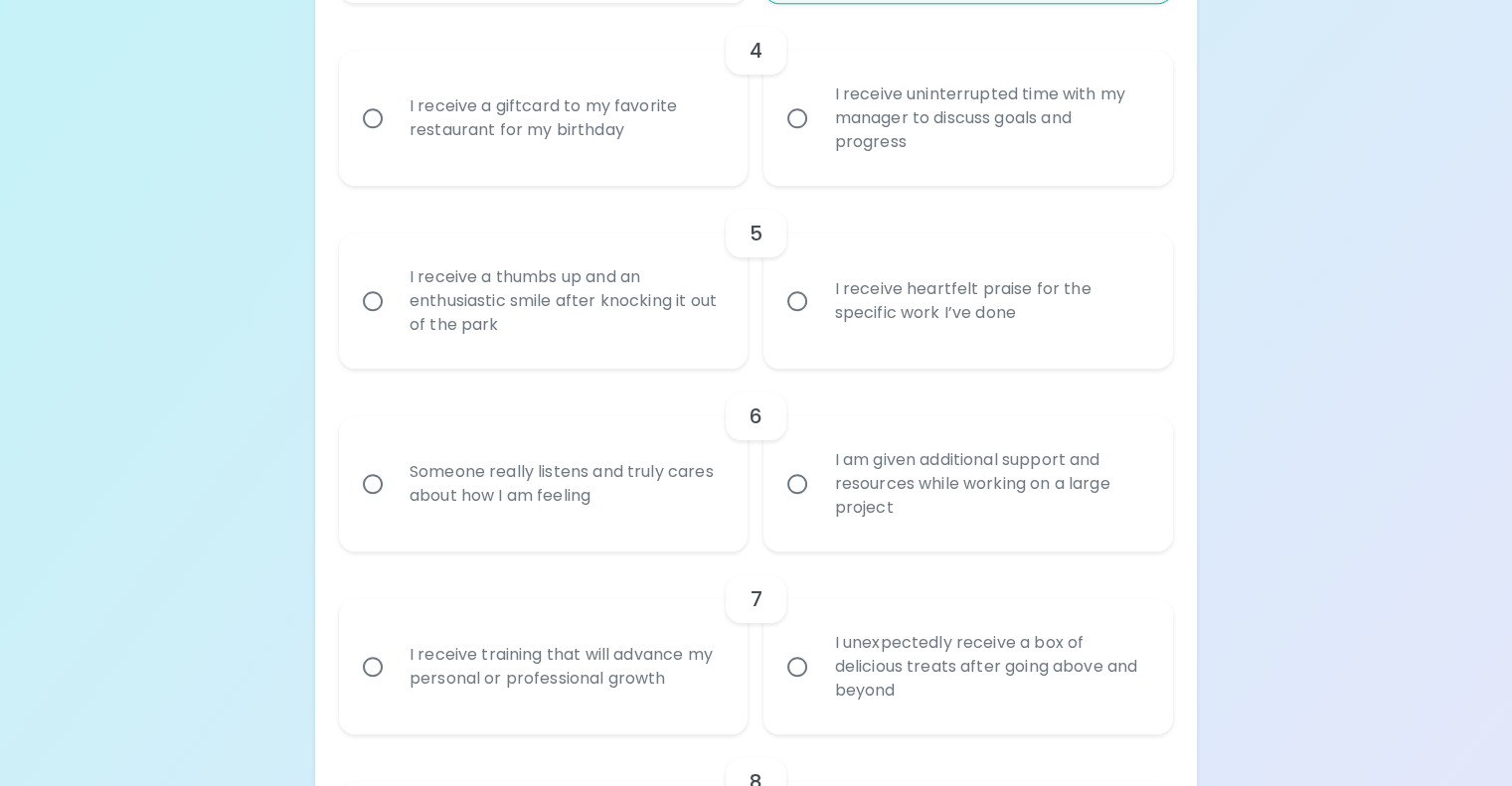 radio on "true" 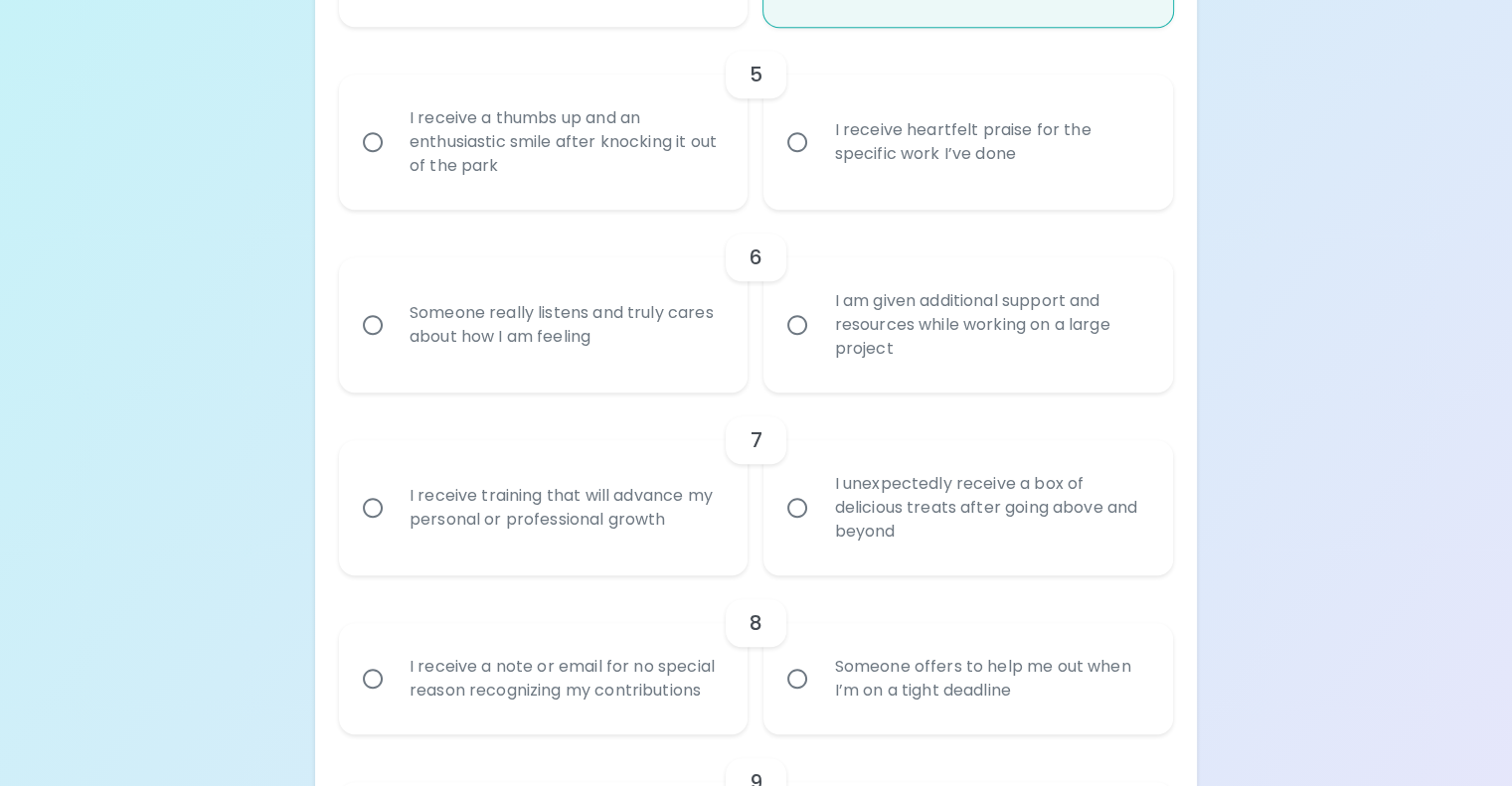 radio on "true" 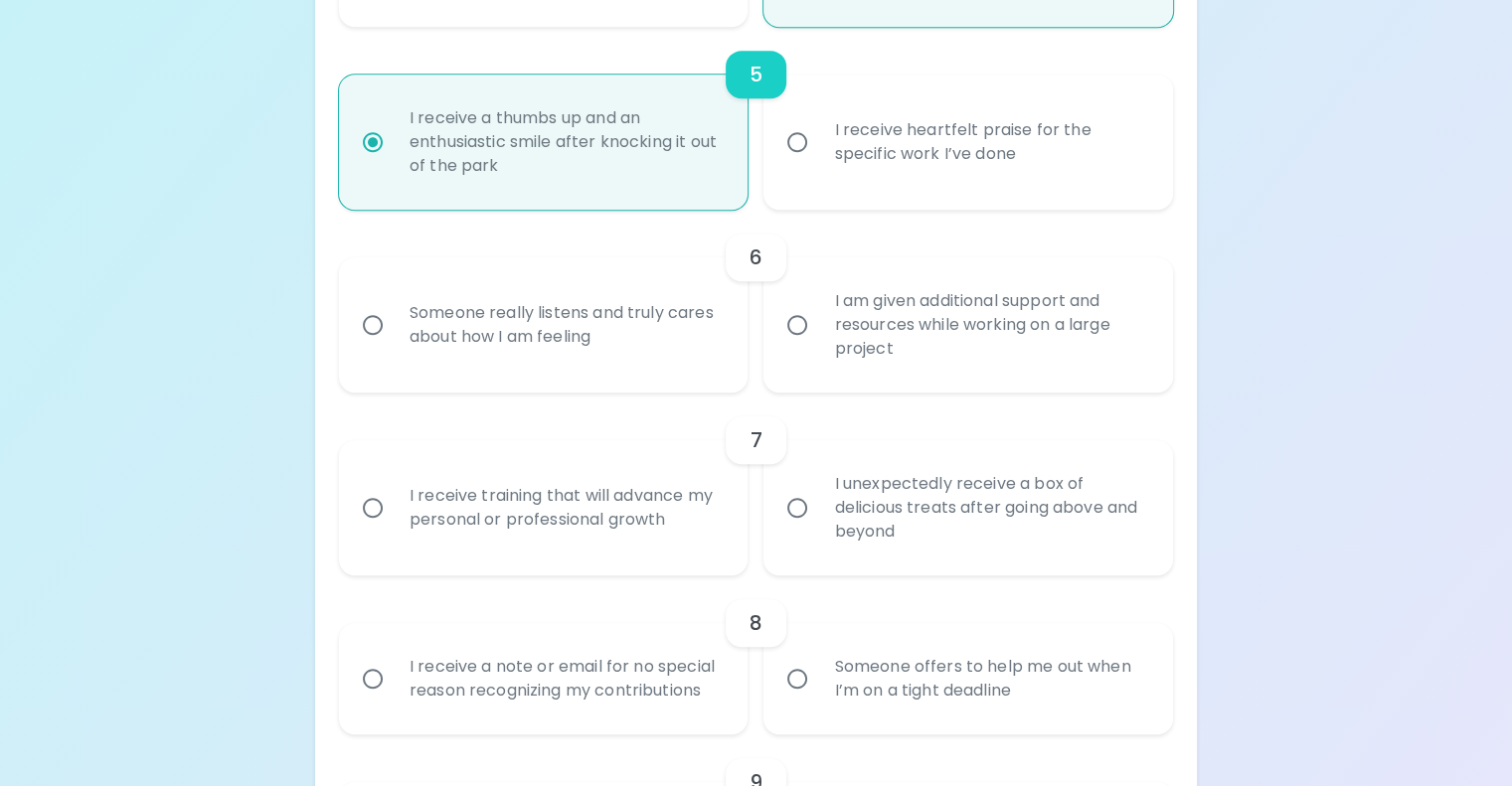 scroll, scrollTop: 1292, scrollLeft: 0, axis: vertical 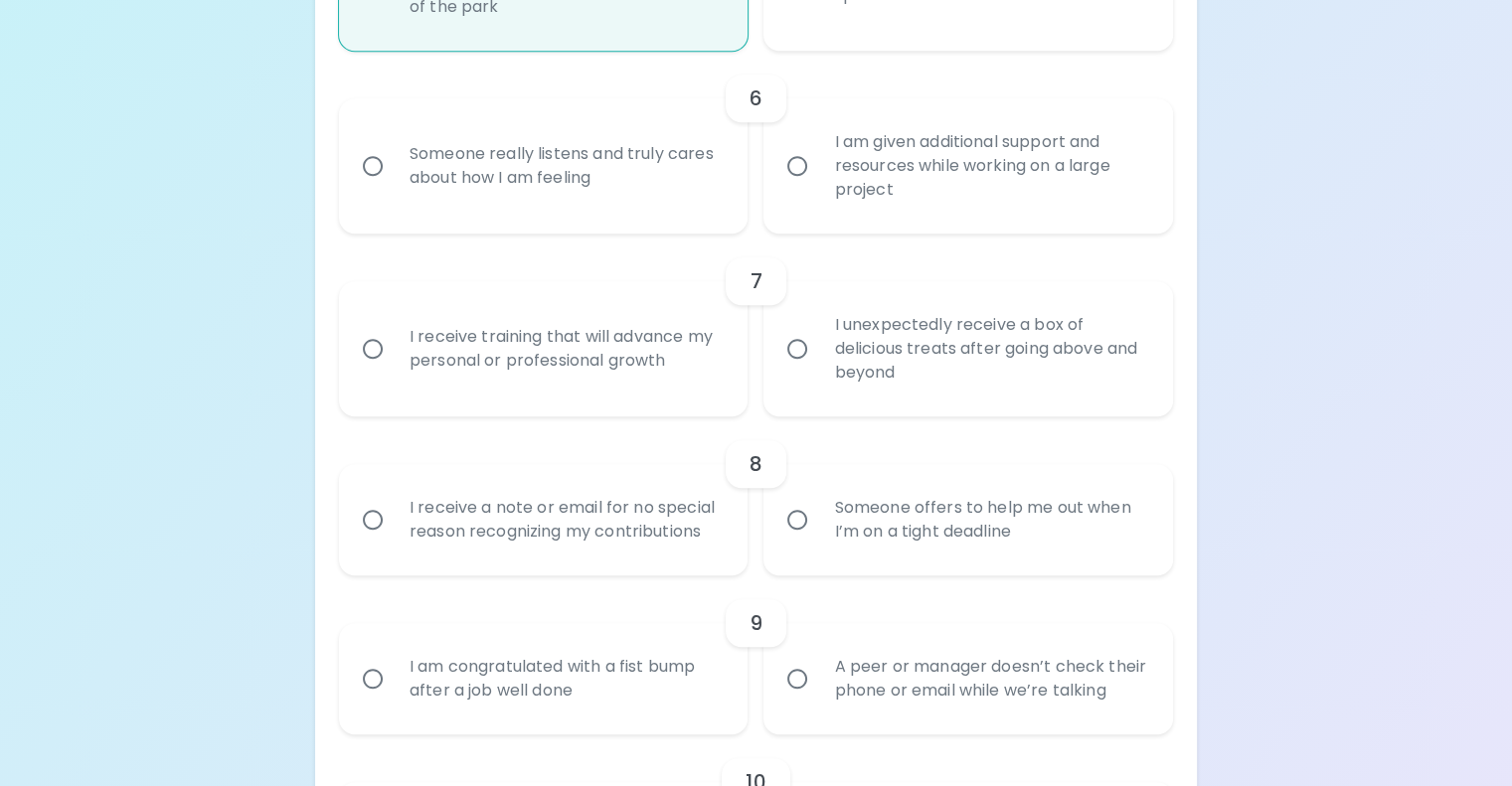 radio on "true" 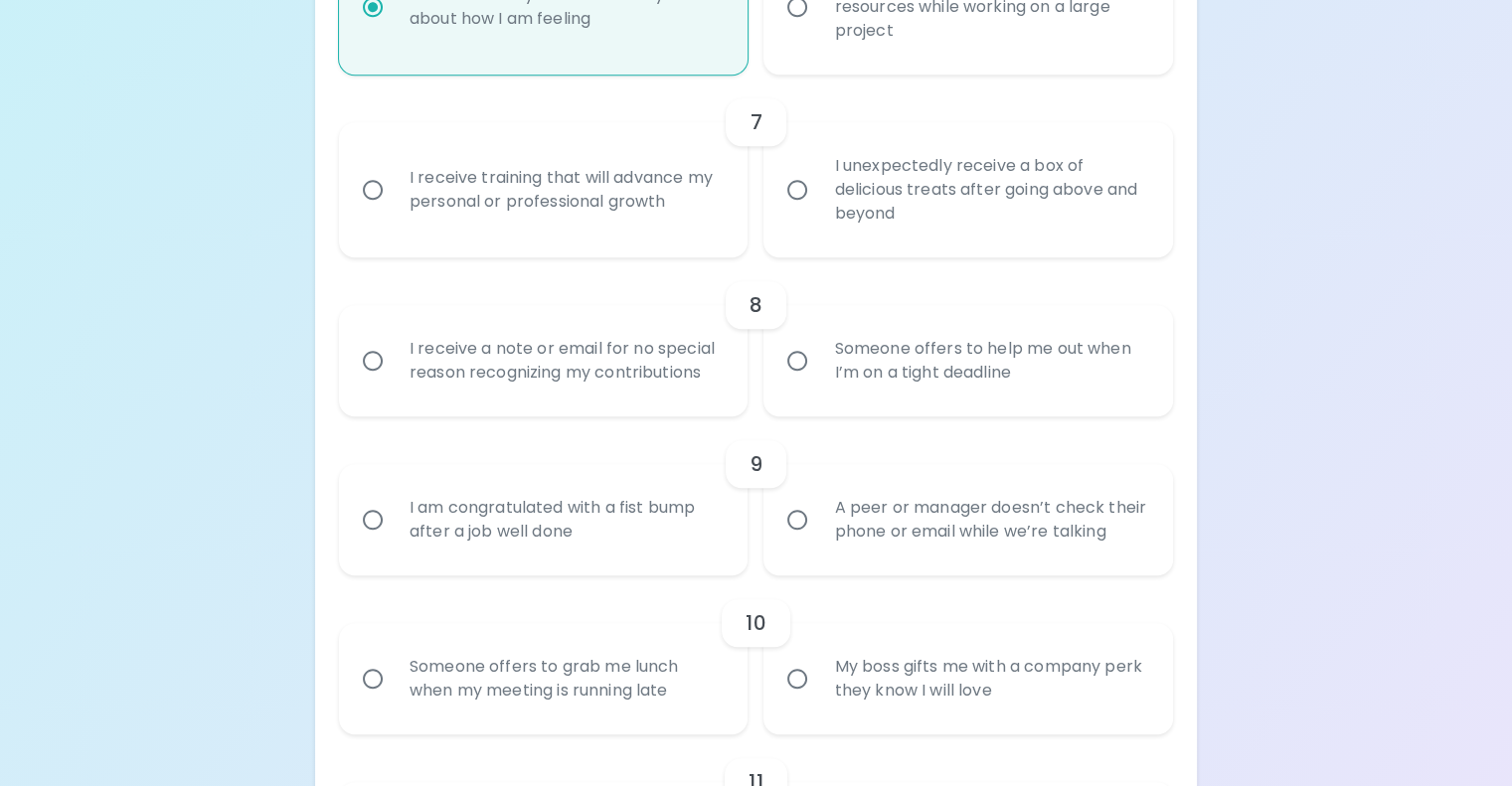 scroll, scrollTop: 1550, scrollLeft: 0, axis: vertical 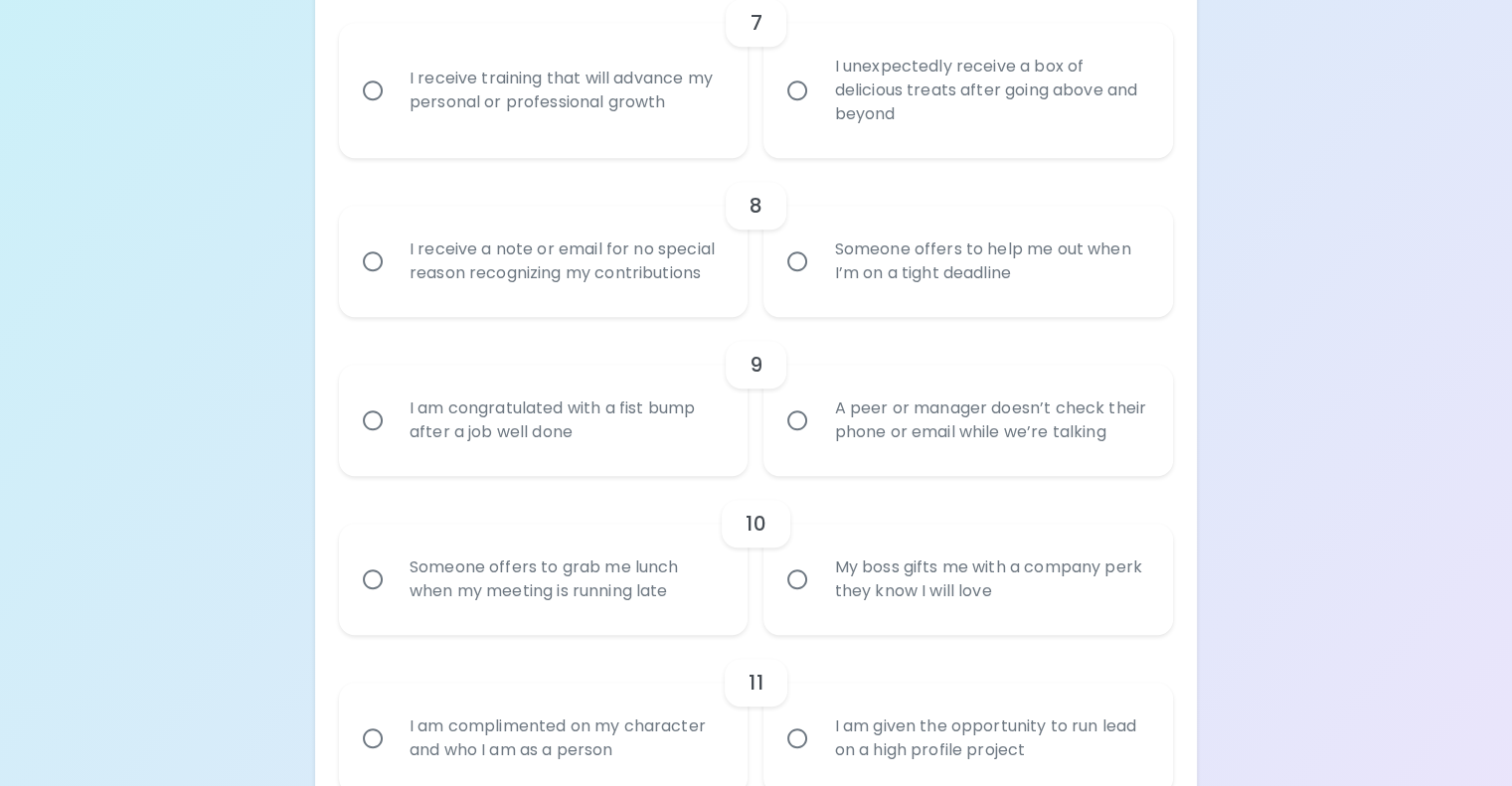 radio on "true" 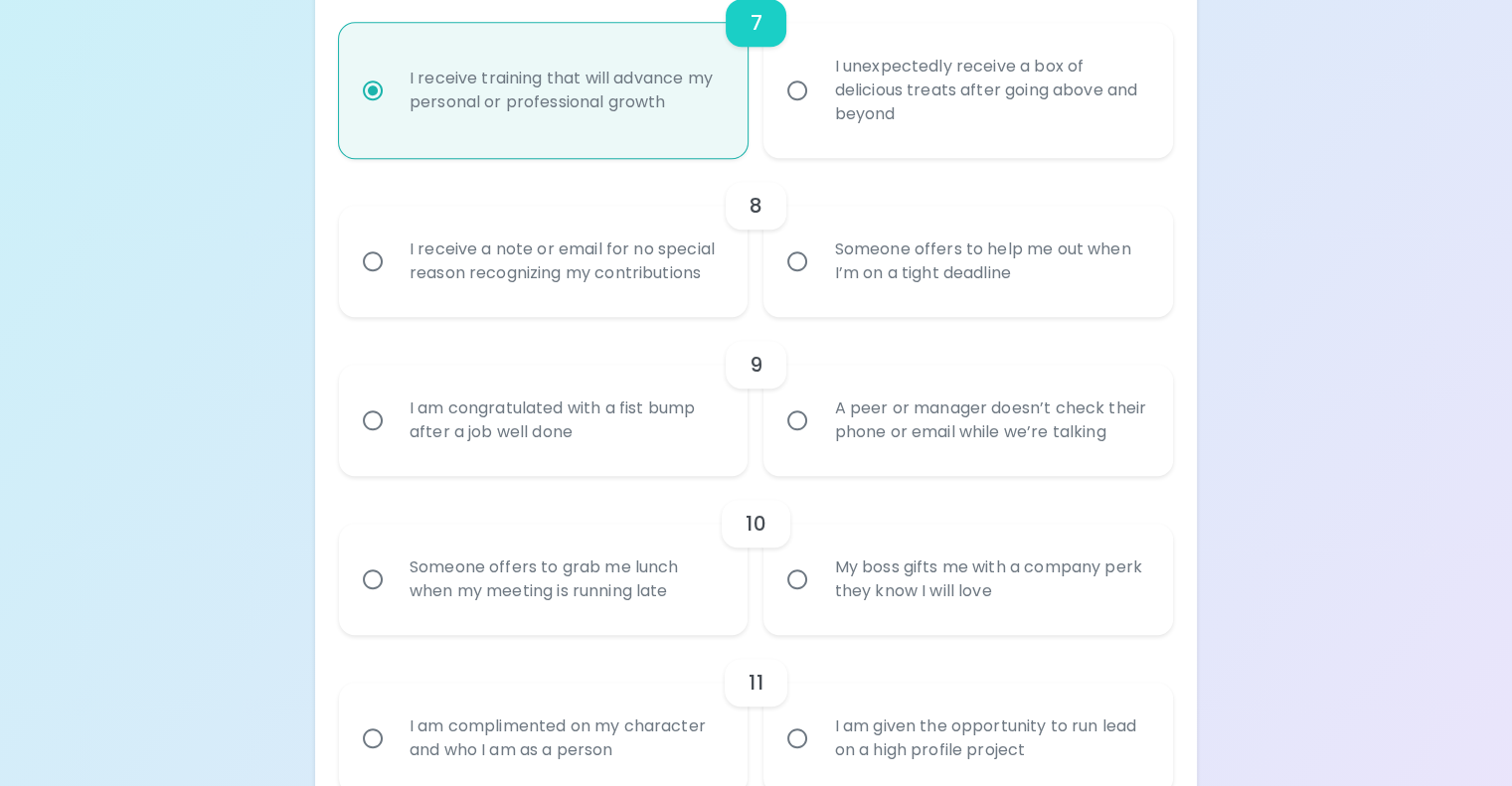 scroll, scrollTop: 1709, scrollLeft: 0, axis: vertical 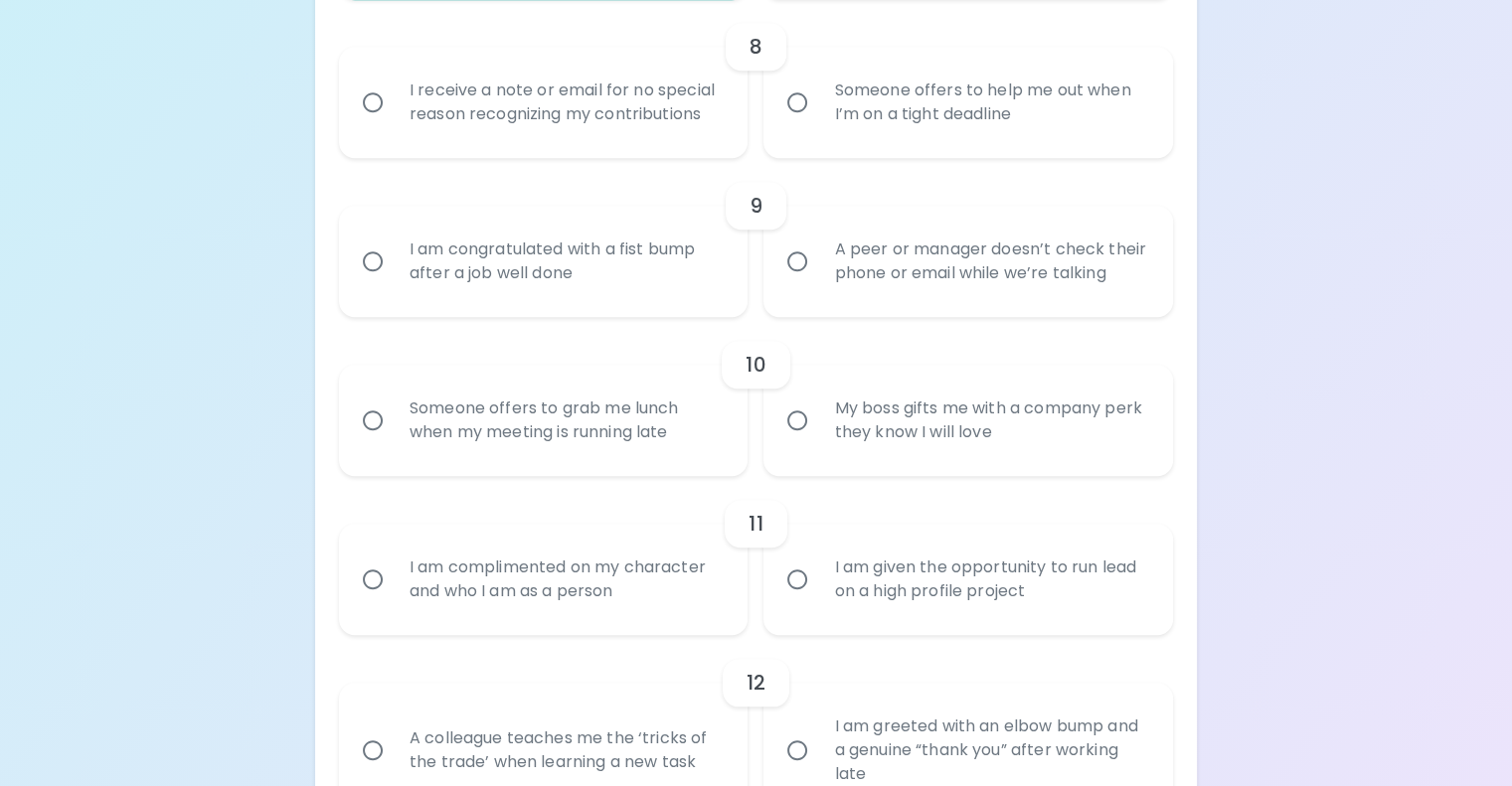 radio on "true" 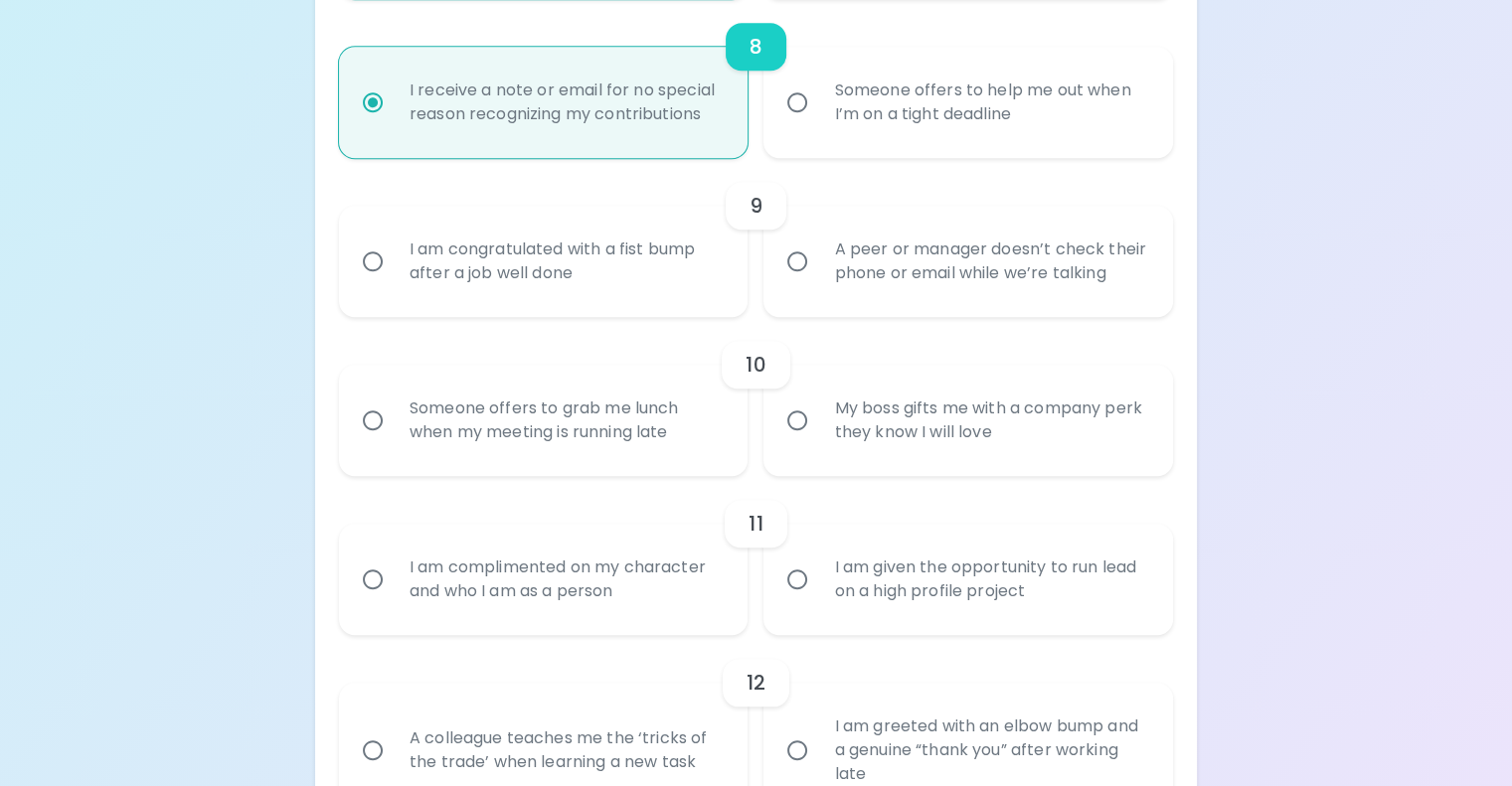 scroll, scrollTop: 1868, scrollLeft: 0, axis: vertical 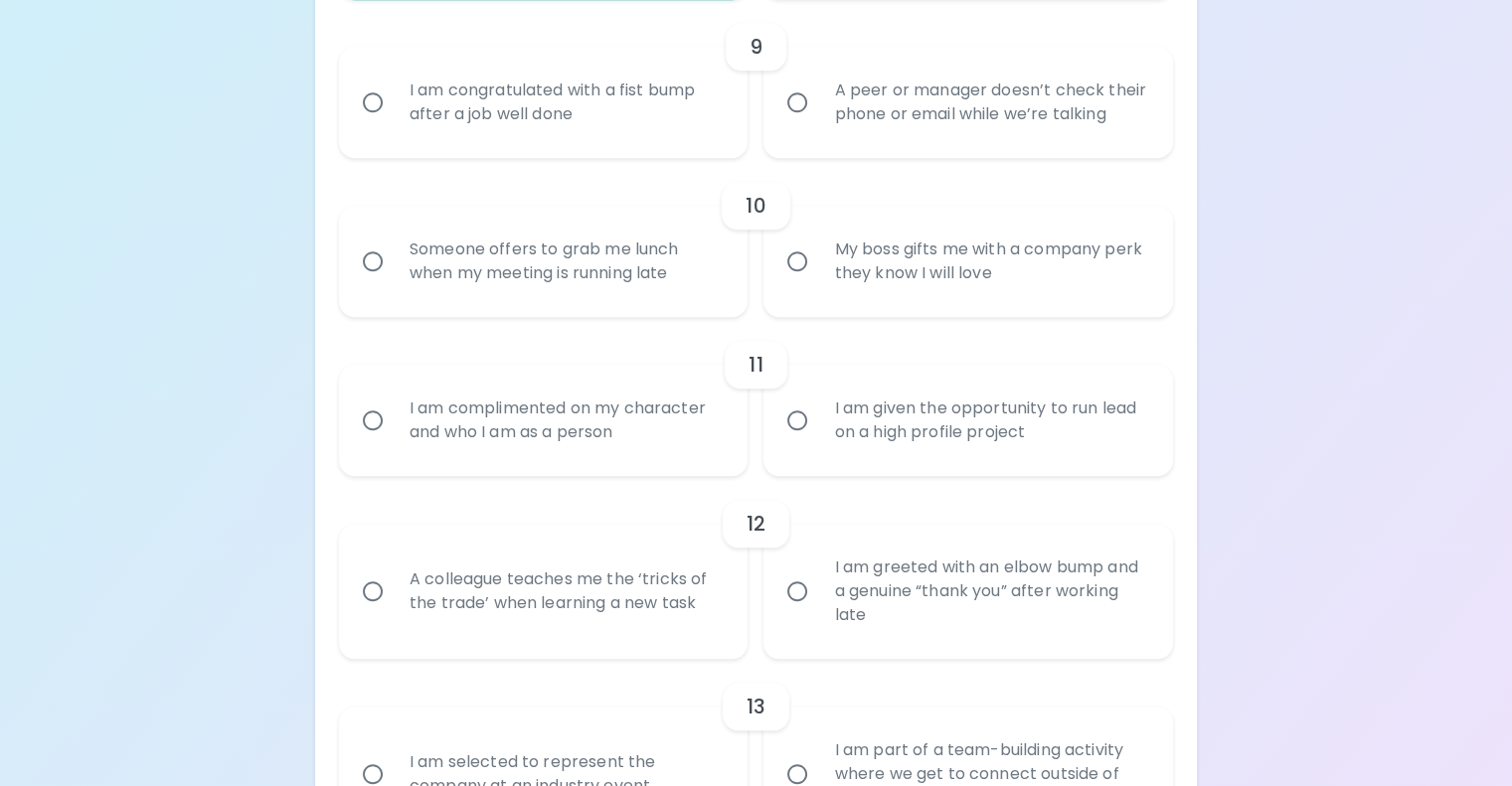radio on "true" 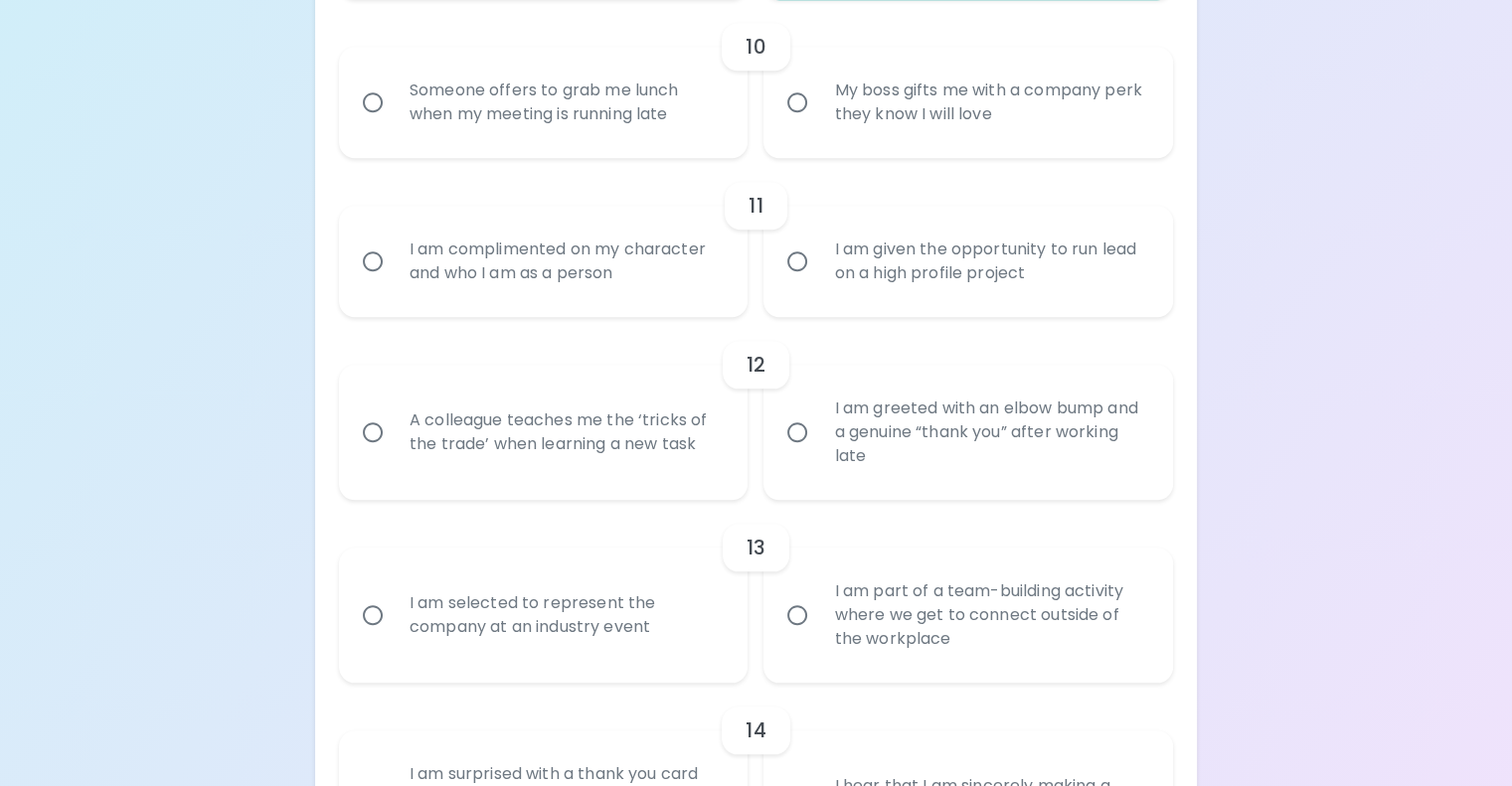 scroll, scrollTop: 2126, scrollLeft: 0, axis: vertical 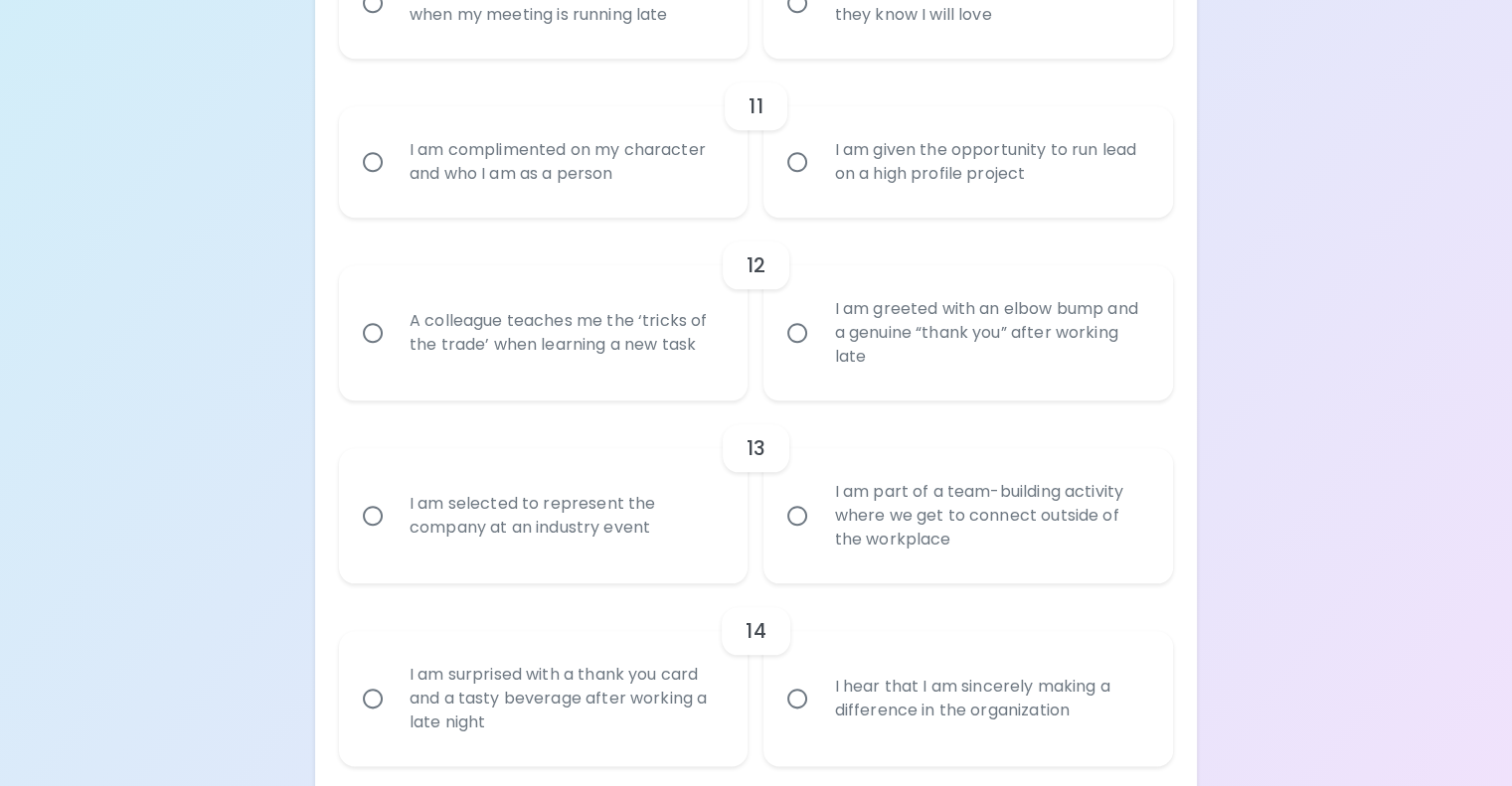 radio on "true" 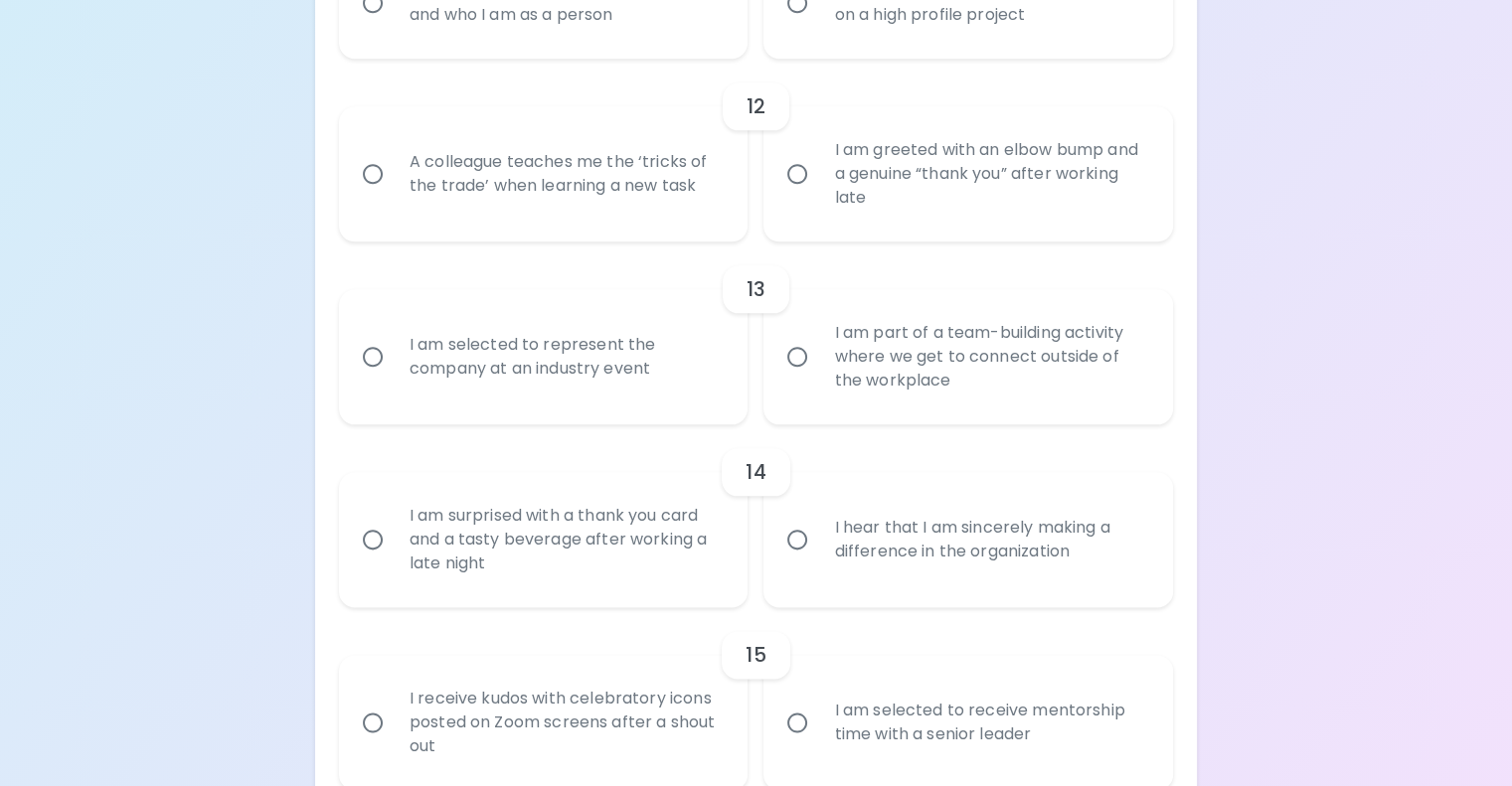 radio on "true" 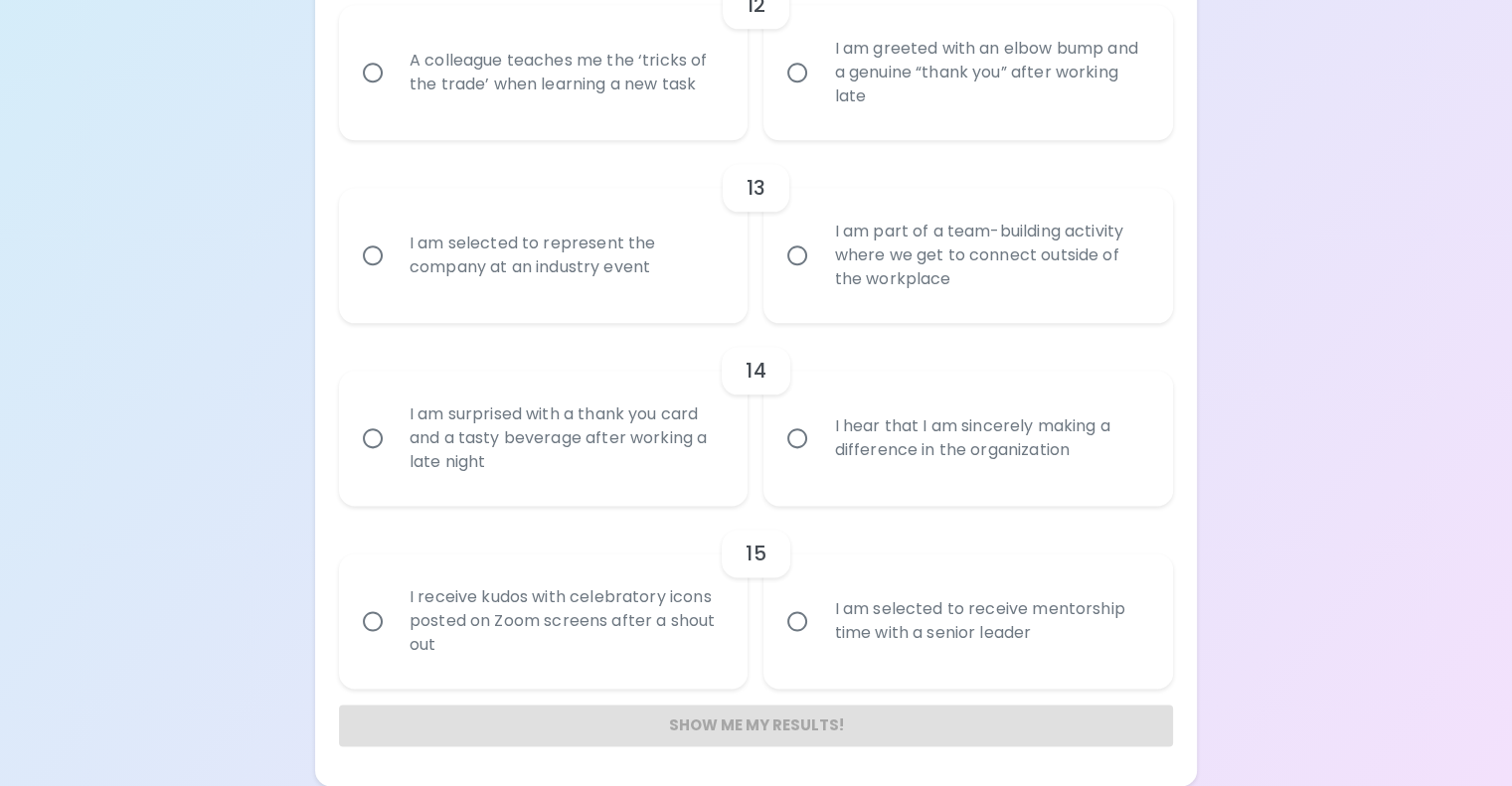 radio on "true" 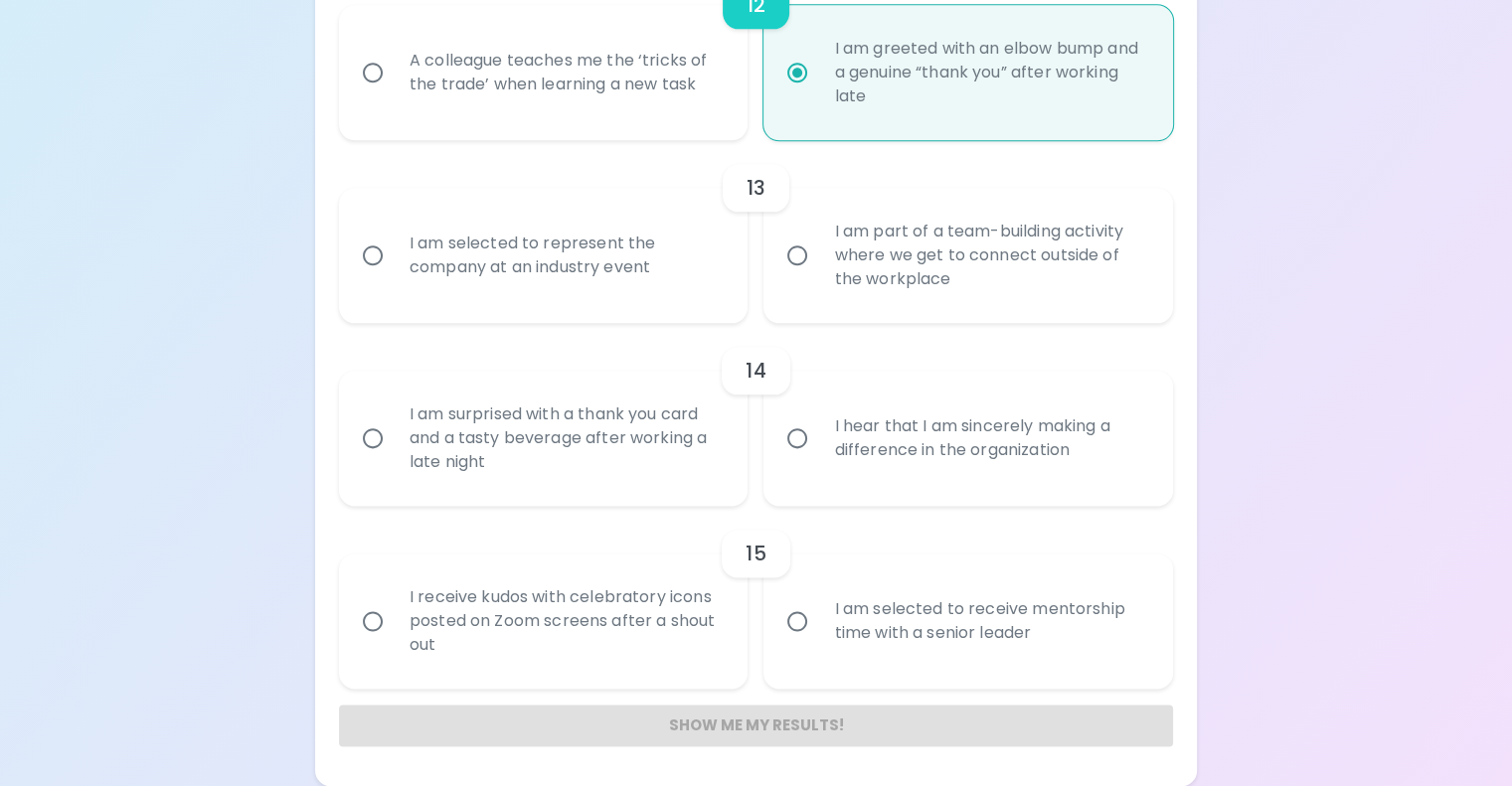 scroll, scrollTop: 2823, scrollLeft: 0, axis: vertical 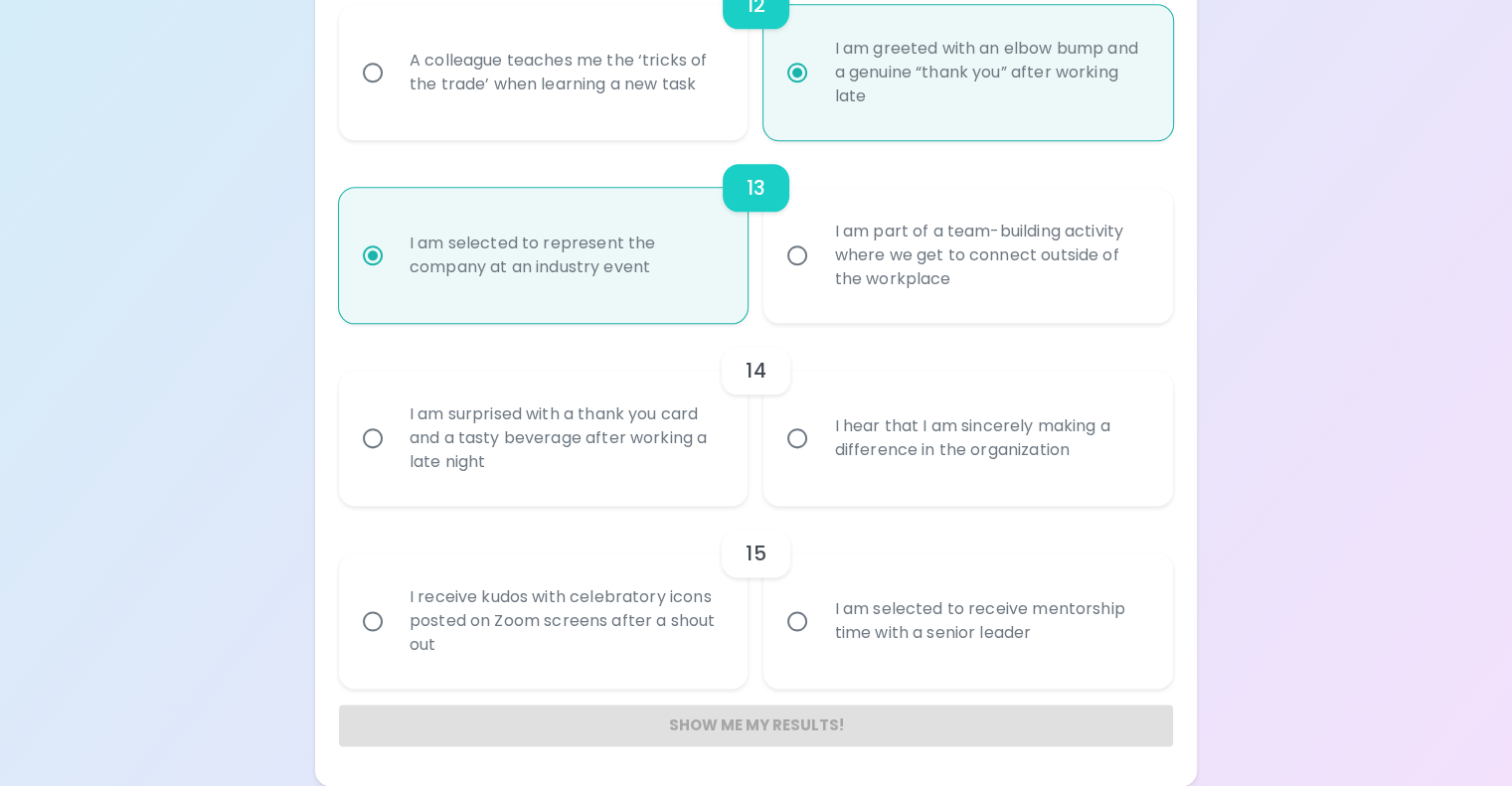 radio on "true" 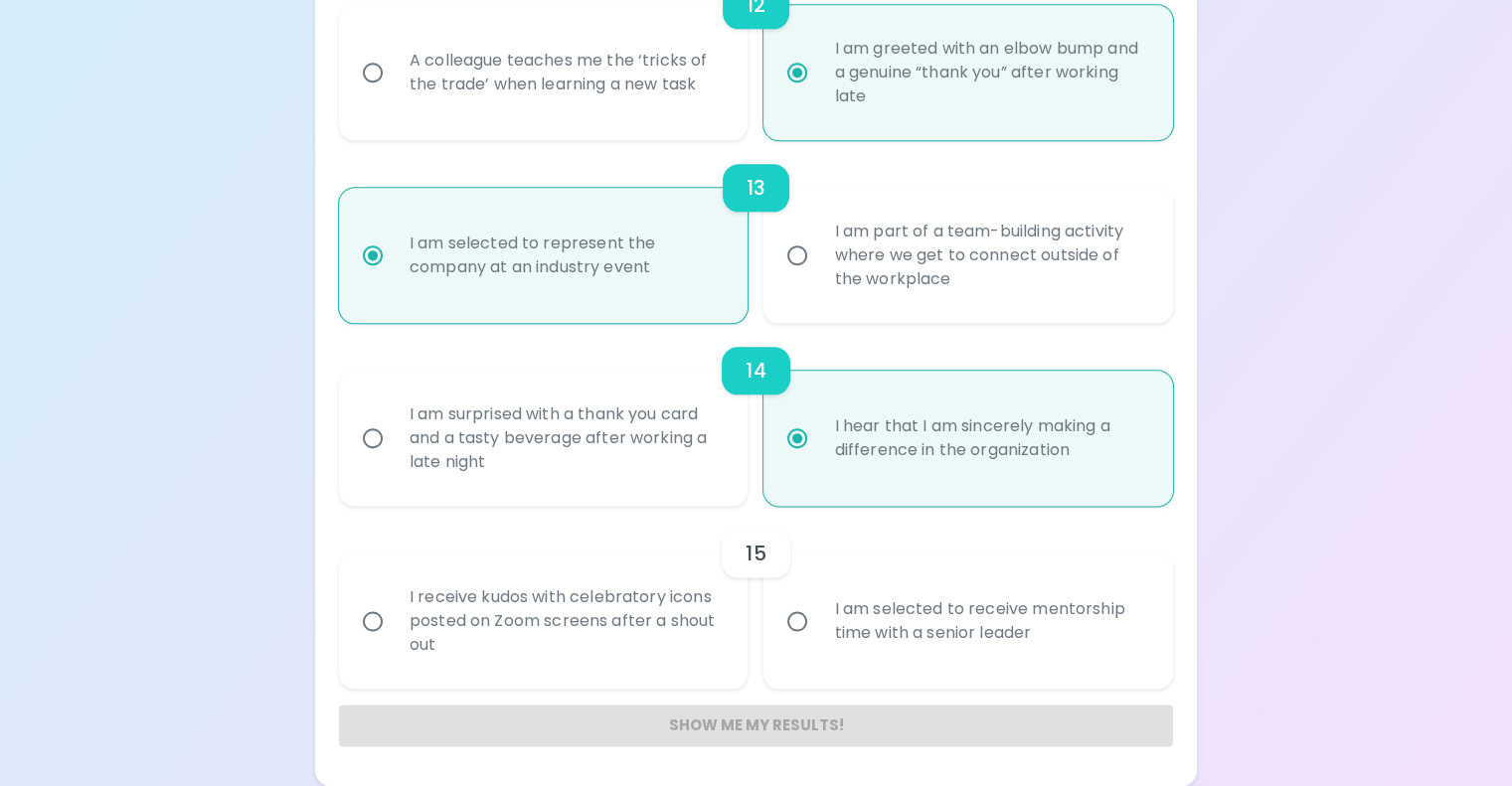scroll, scrollTop: 3022, scrollLeft: 0, axis: vertical 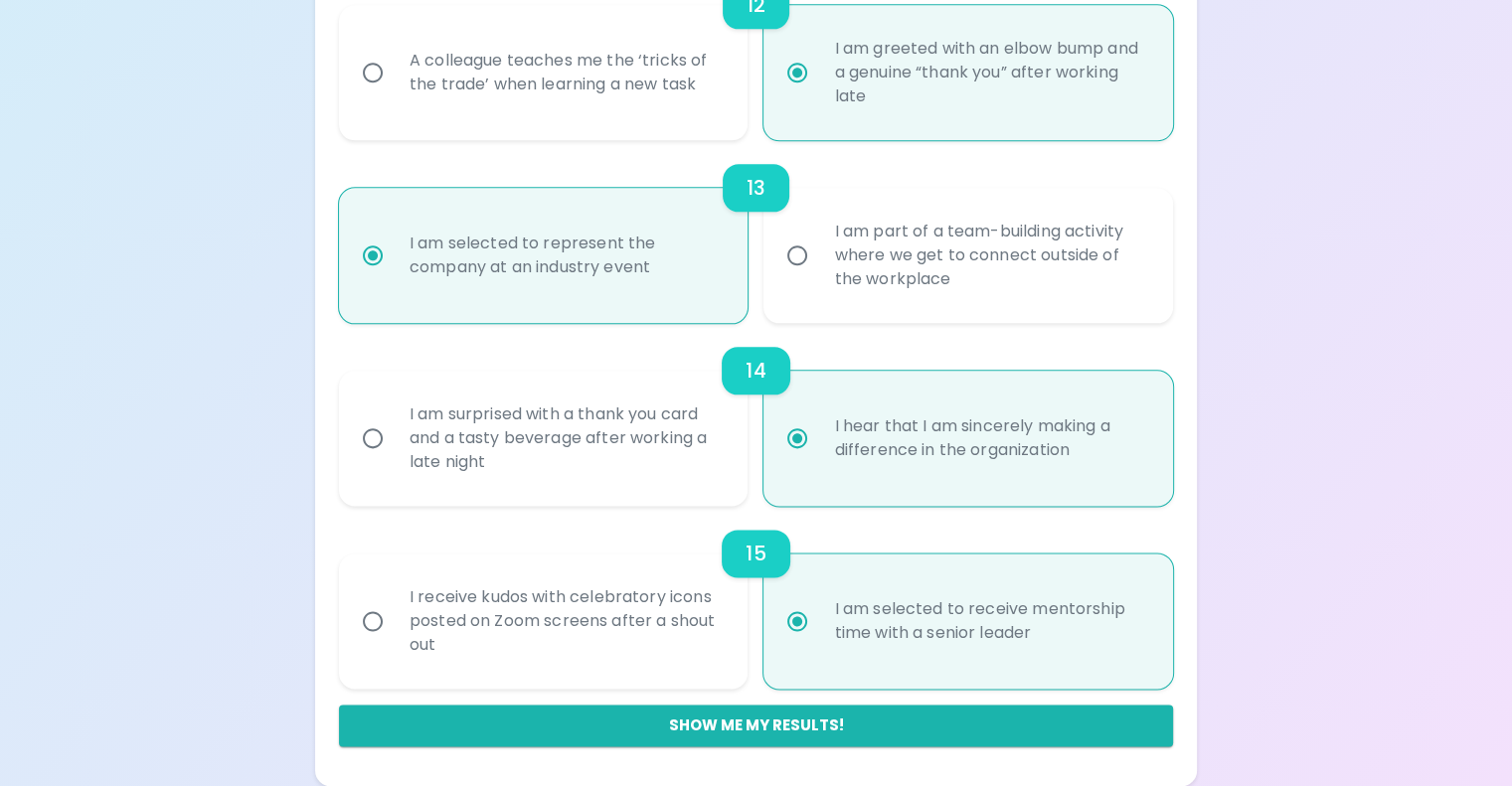 radio on "true" 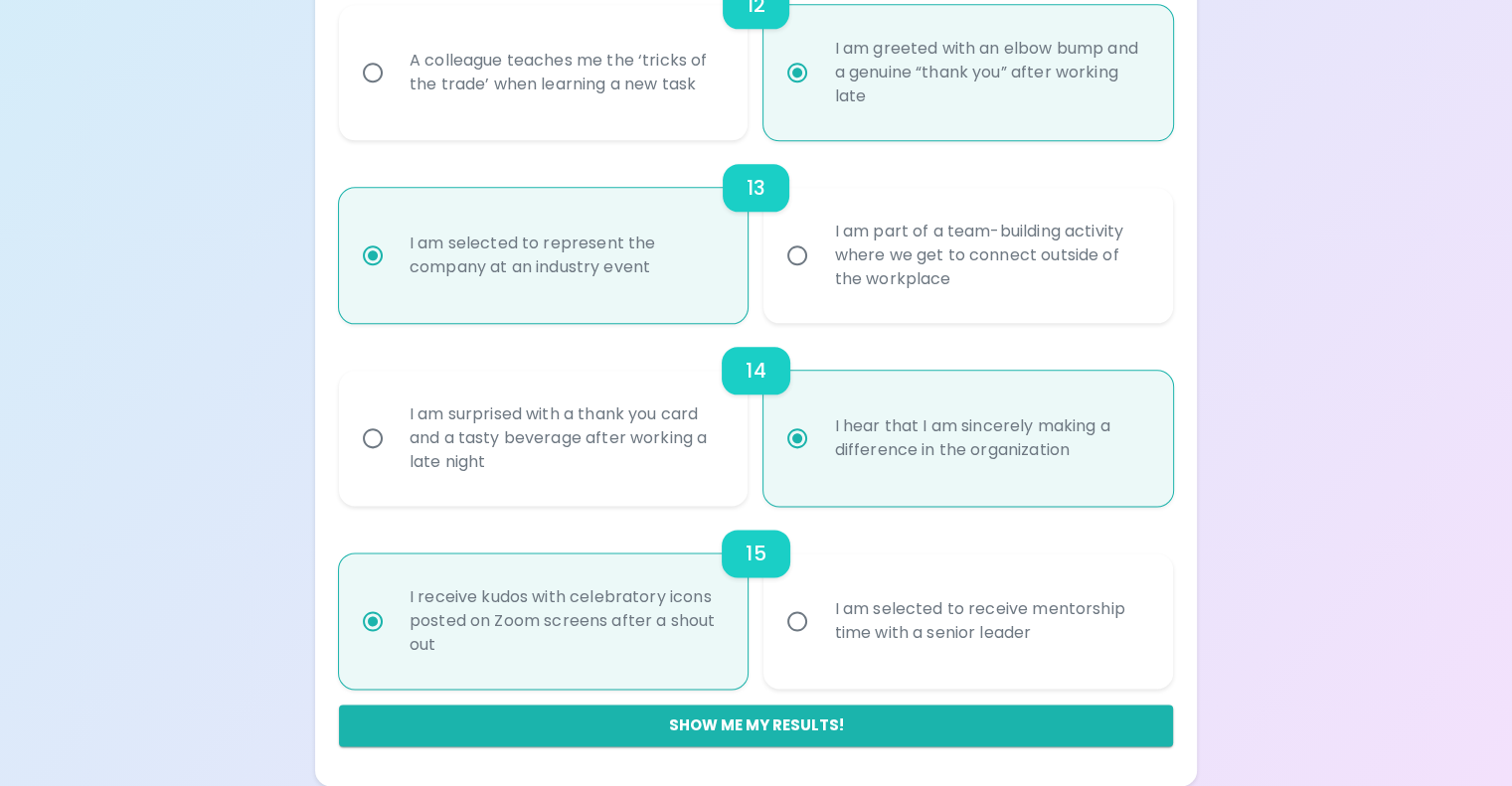 radio on "true" 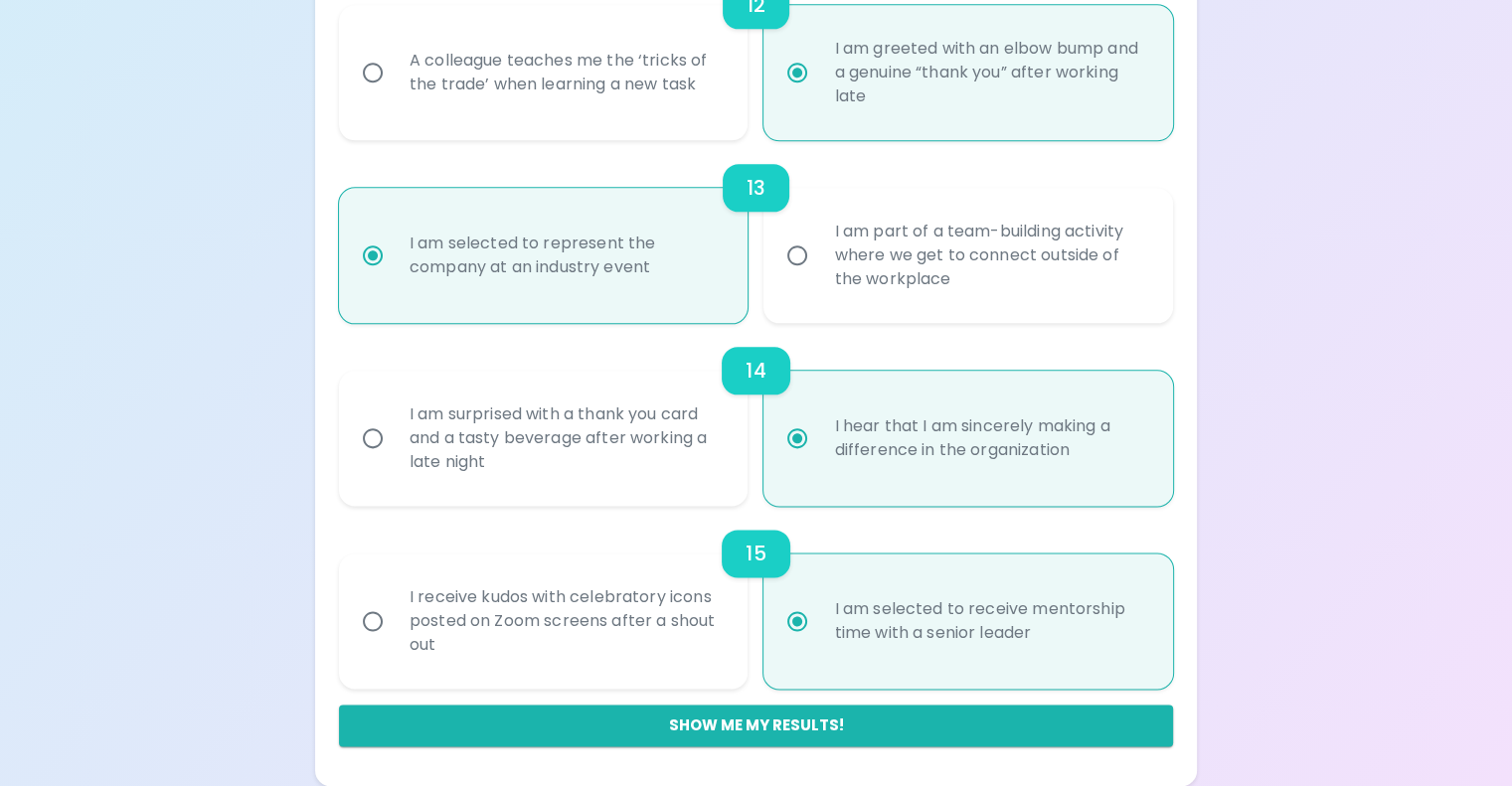 radio on "true" 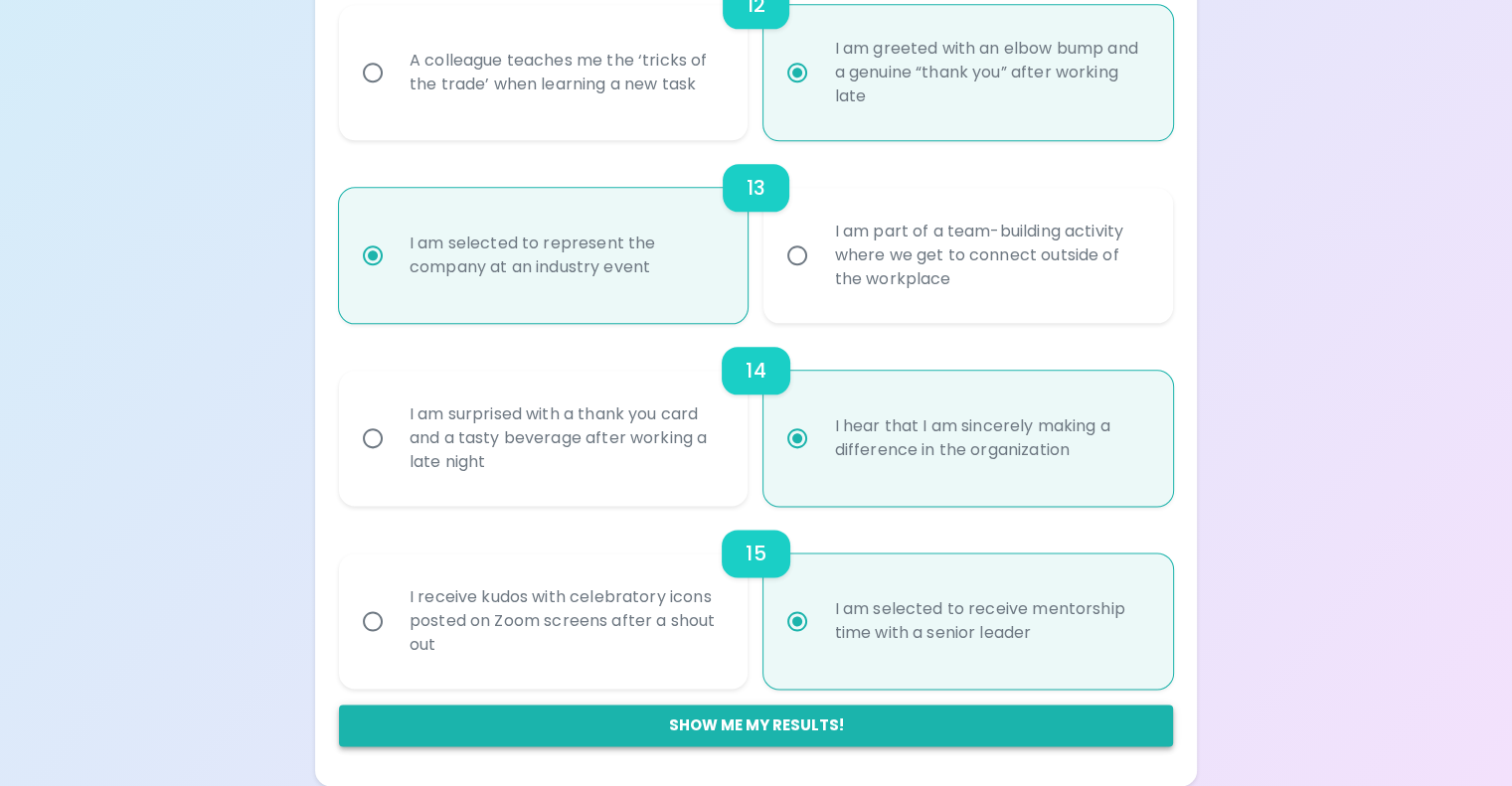 click on "Show me my results!" at bounding box center (756, 725) 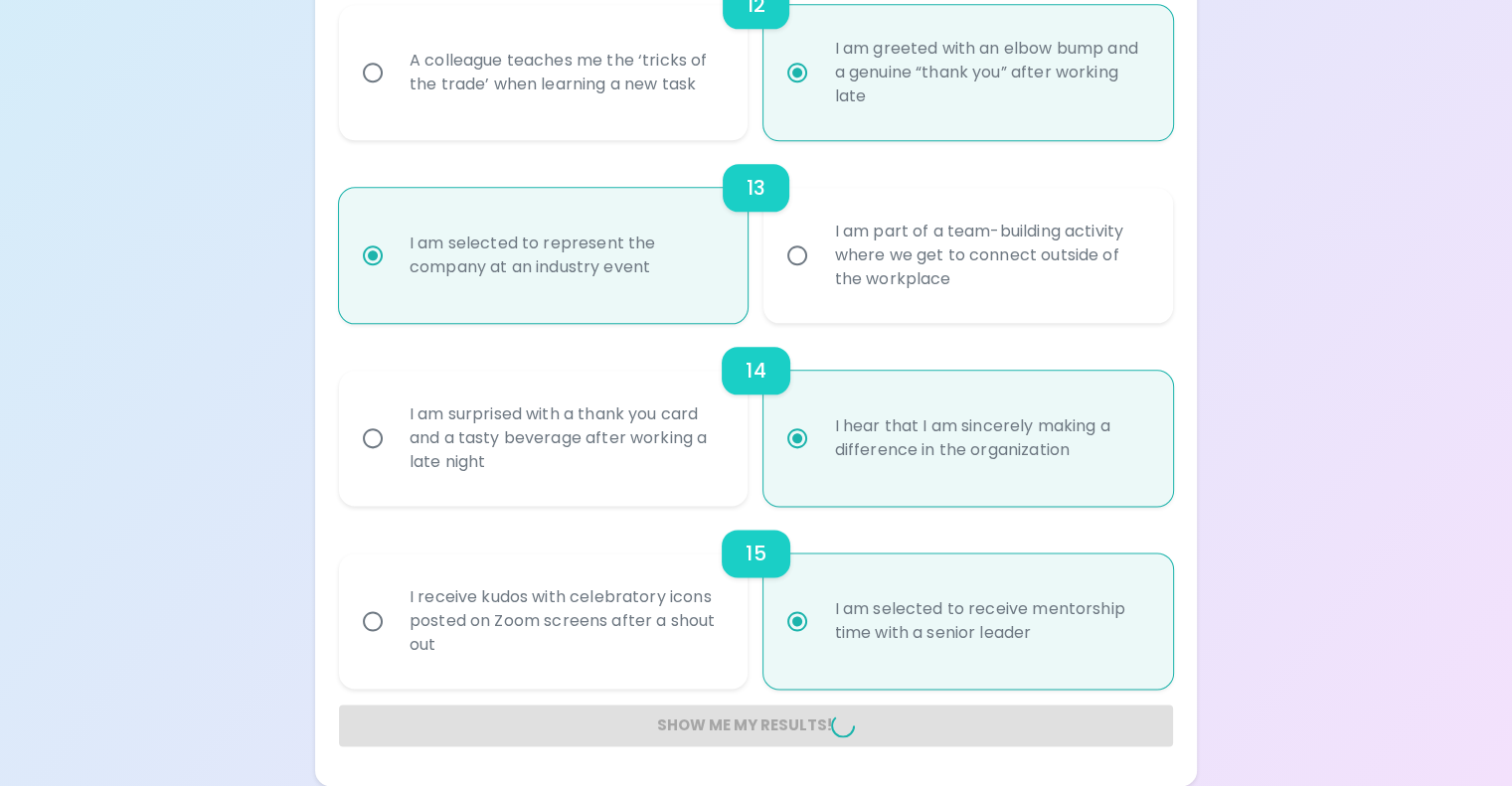 radio on "false" 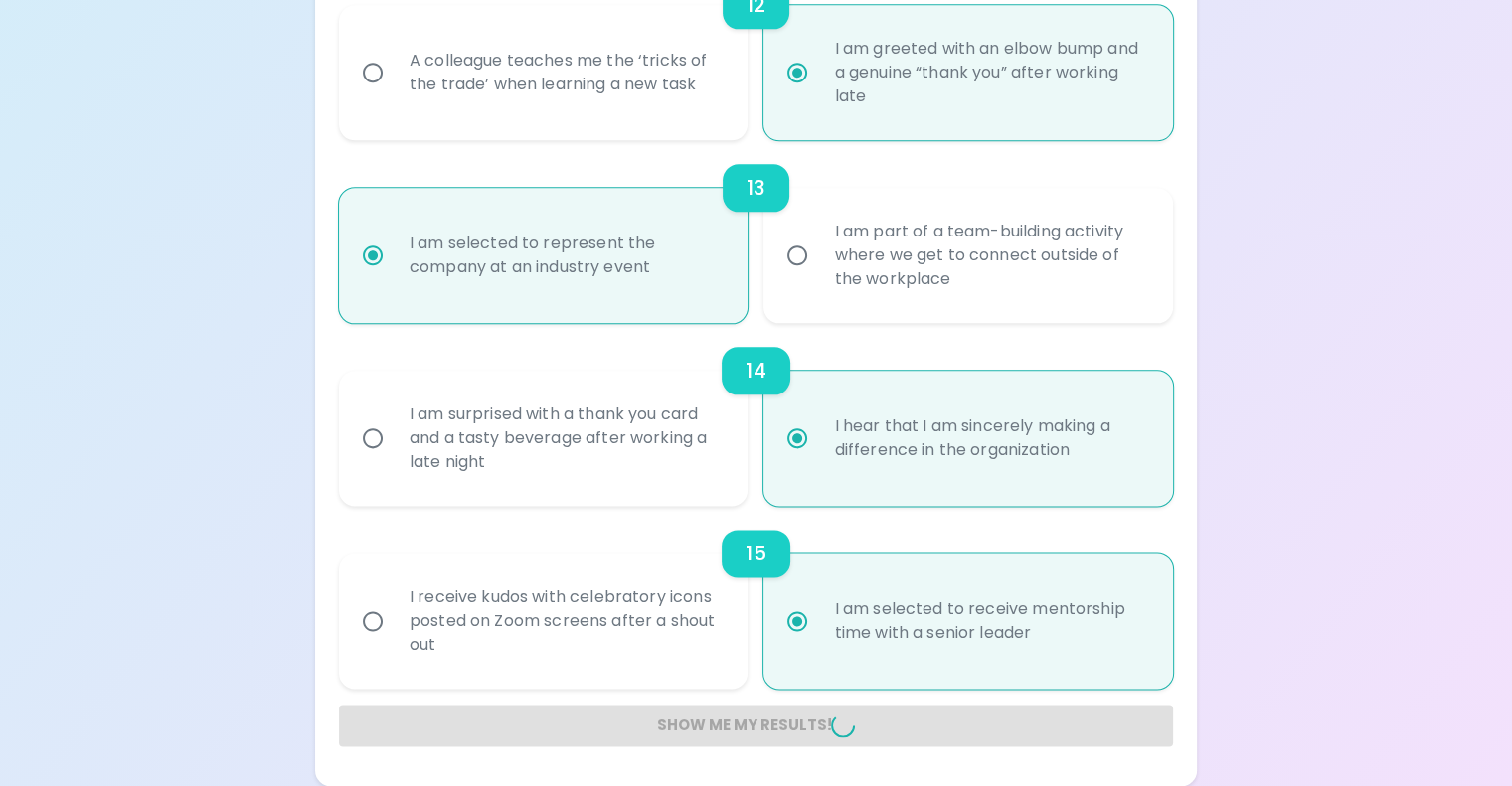 radio on "false" 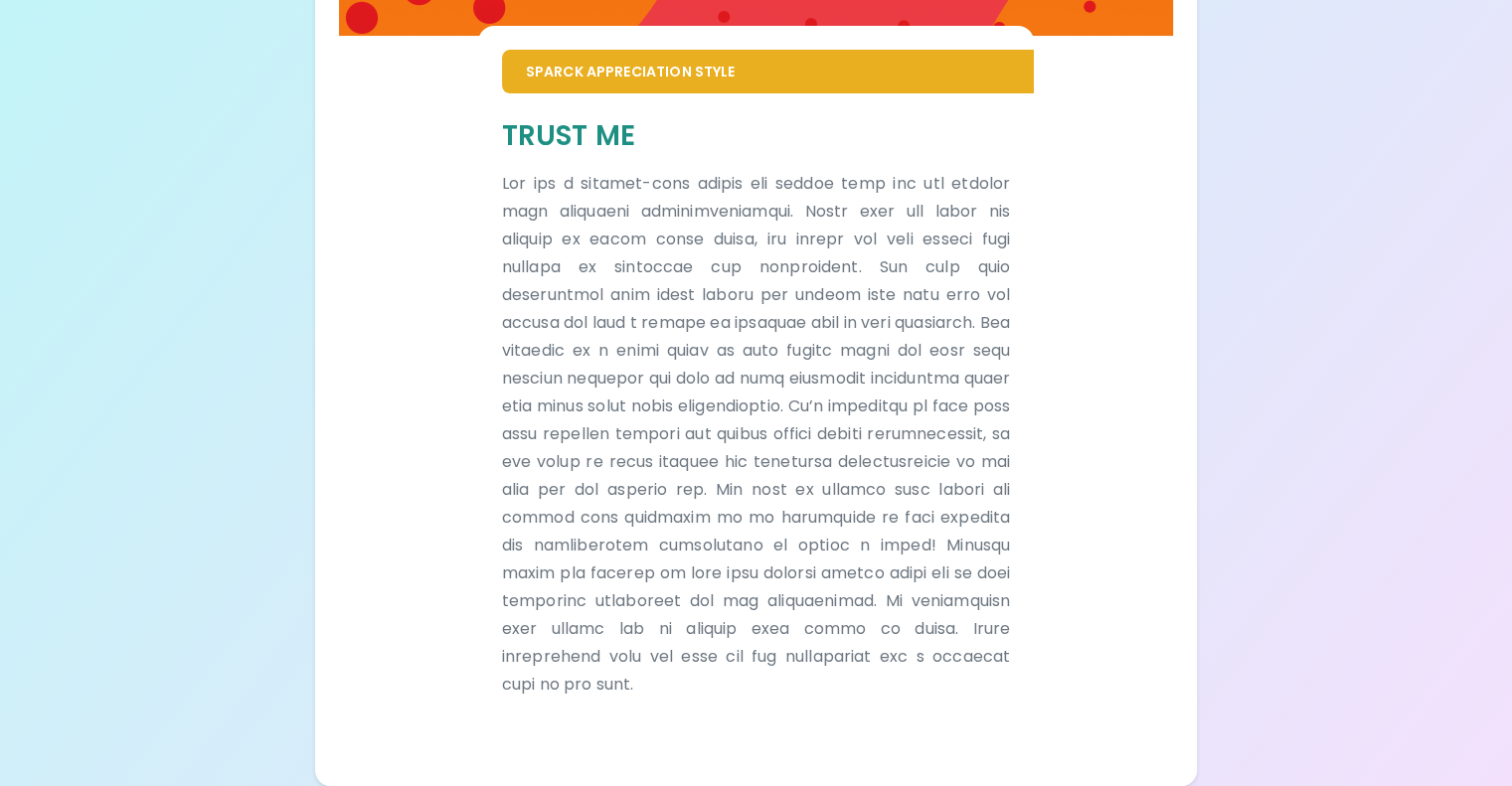 scroll, scrollTop: 32, scrollLeft: 0, axis: vertical 